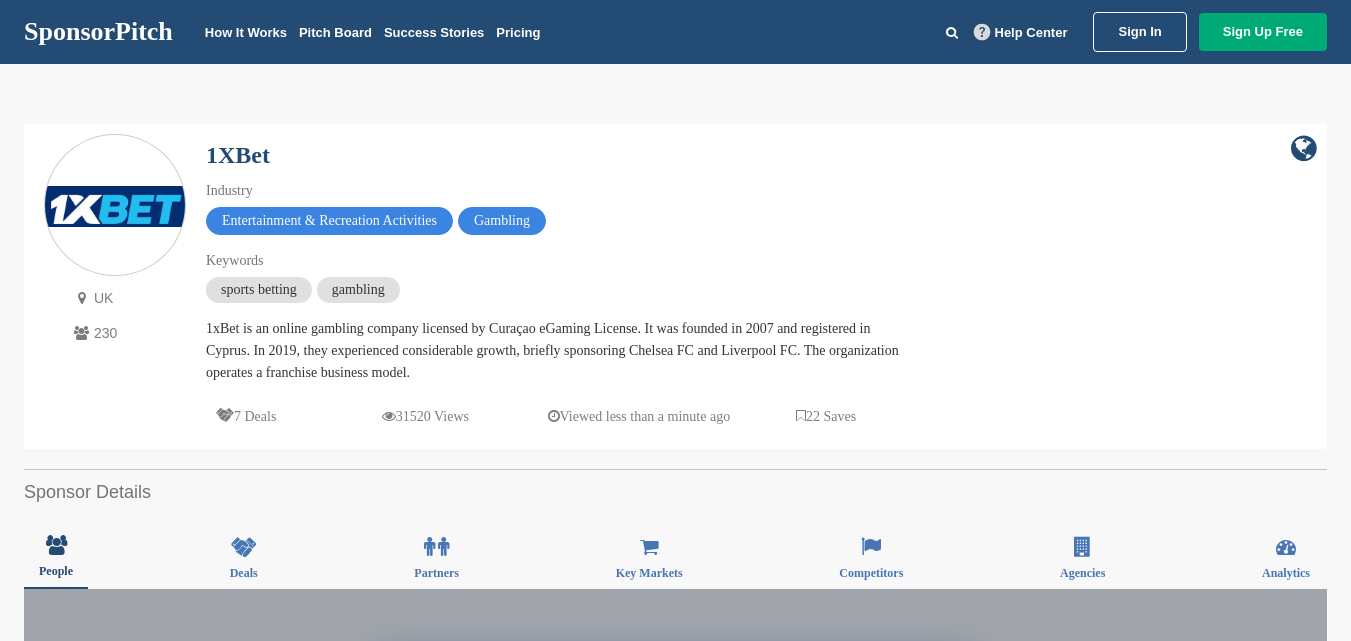 scroll, scrollTop: 0, scrollLeft: 0, axis: both 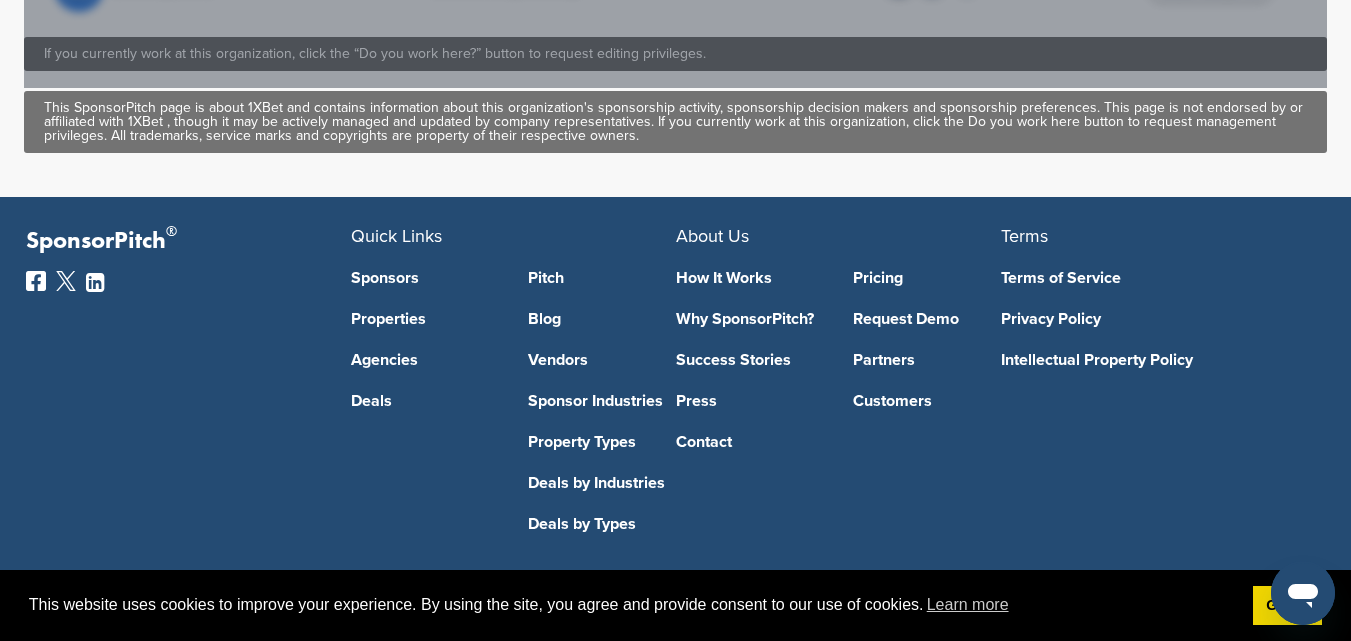 click on "How It Works" at bounding box center [750, 278] 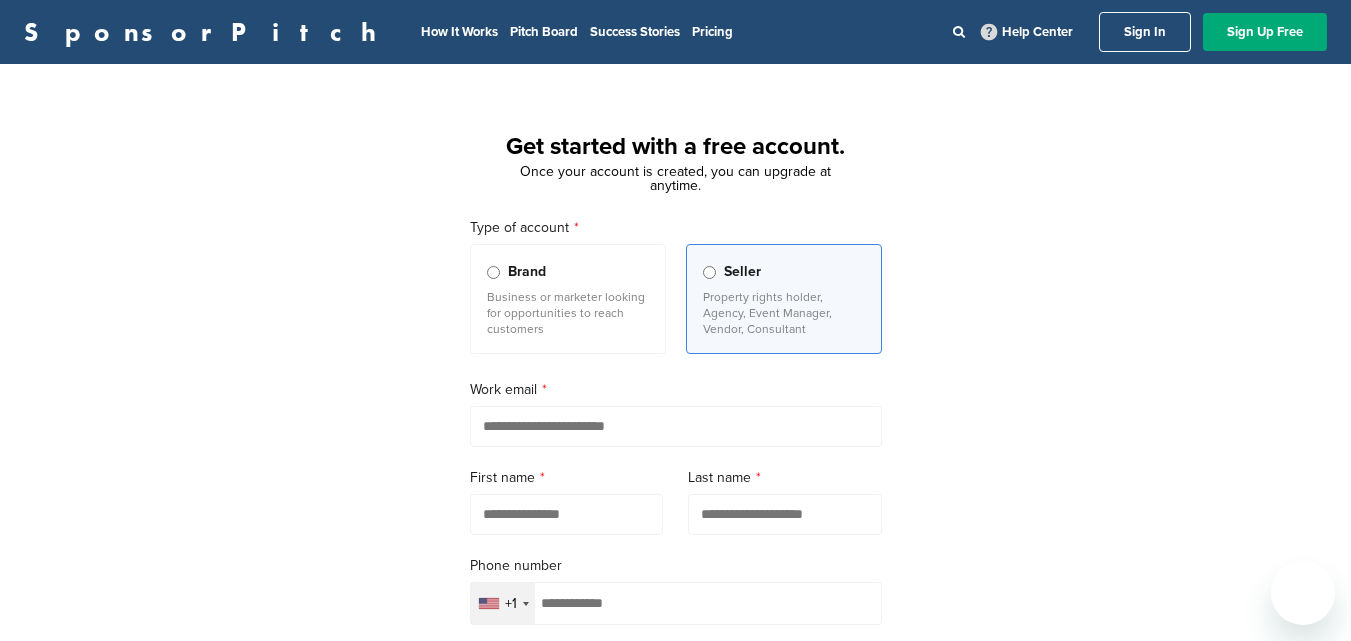 scroll, scrollTop: 0, scrollLeft: 0, axis: both 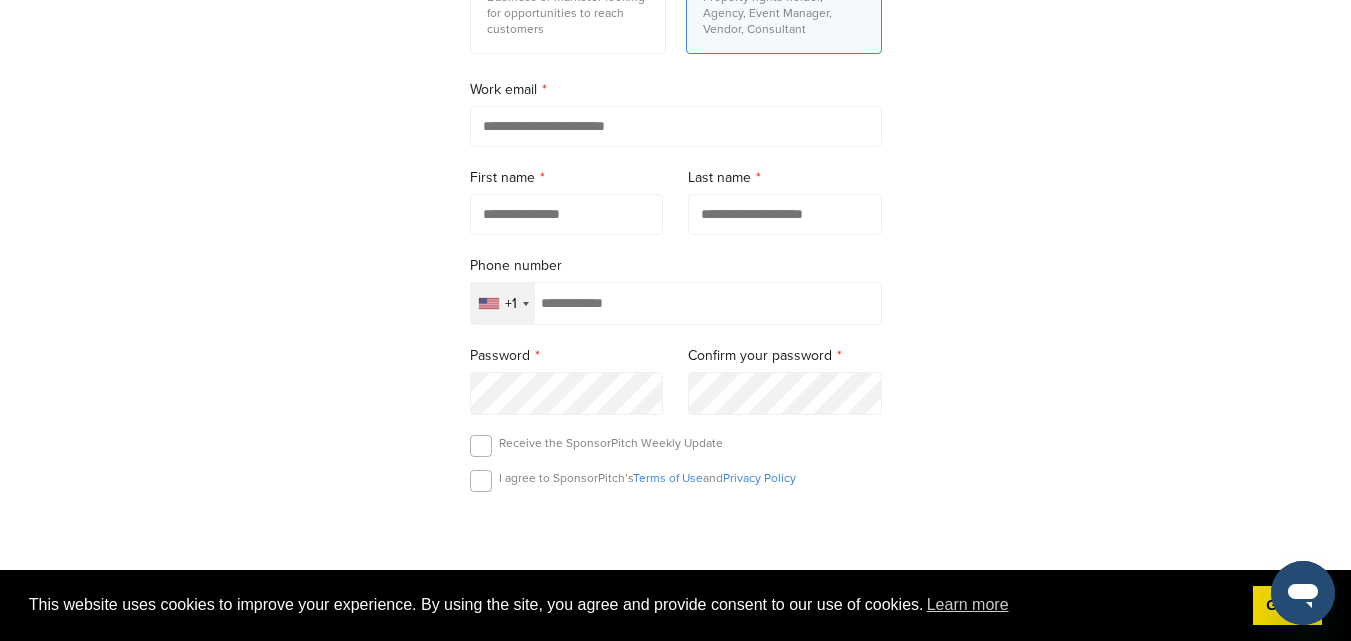 click on "+1" at bounding box center [503, 303] 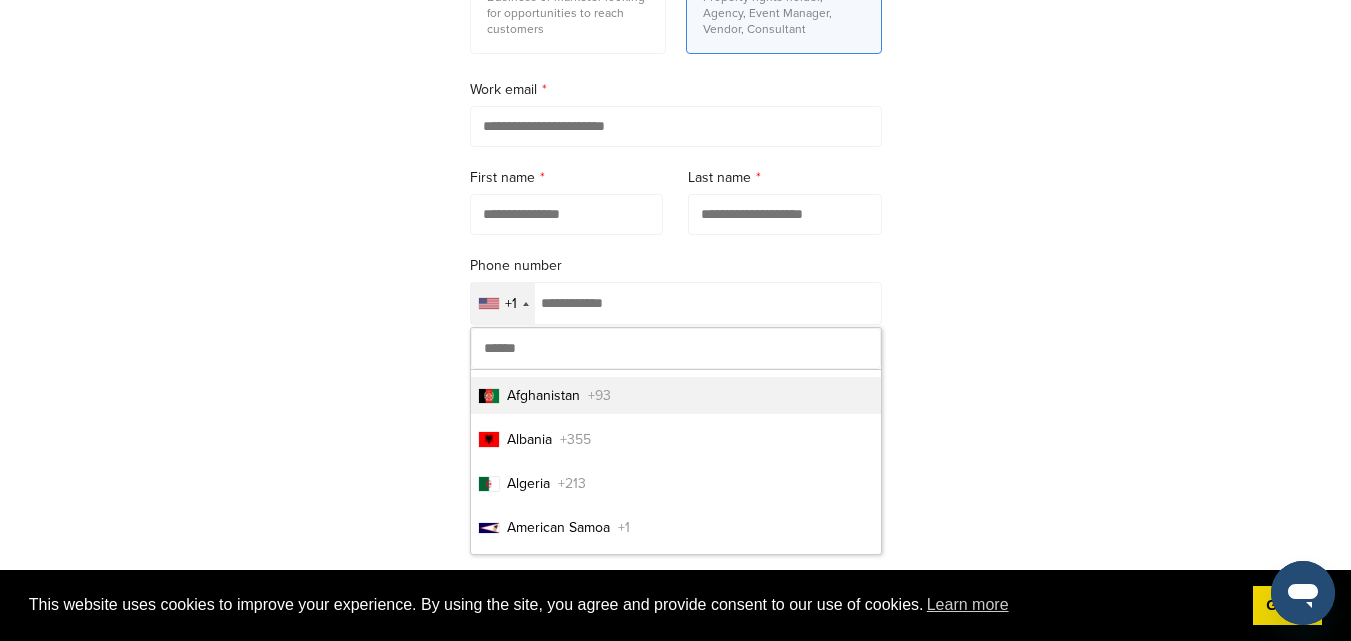 click on "Get started with a free account.
Once your account is created, you can upgrade at anytime.
Type of account
Brand
Business or marketer looking for opportunities to reach customers
Seller
Property rights holder, Agency, Event Manager, Vendor, Consultant
Work email
First name
Last name
Phone number
+1 Afghanistan +93 Albania +355 Algeria +213 American Samoa +1 Andorra +376 Angola +244 Anguilla +1 Antigua & Barbuda +1 Argentina +54 Armenia +374 Aruba +297 Ascension Island +247 Australia +61 Austria +43 Azerbaijan +994 Bahamas +1 Bahrain +973 Bangladesh +880 Barbados +1 Belarus +375 Belgium +32 Belize +501 Benin +229 Bermuda +1 Bhutan +975 Bolivia +591 Bosnia & Herzegovina +387 Botswana +267 Brazil +55 British Indian Ocean Territory +246 British Virgin Islands +1 Brunei +673 Bulgaria +359 Burkina Faso +226 Burundi +257 Cambodia +855 Cameroon +237 Canada +1 Cape Verde +238 Caribbean Netherlands +599 Cayman Islands +1" at bounding box center [675, 252] 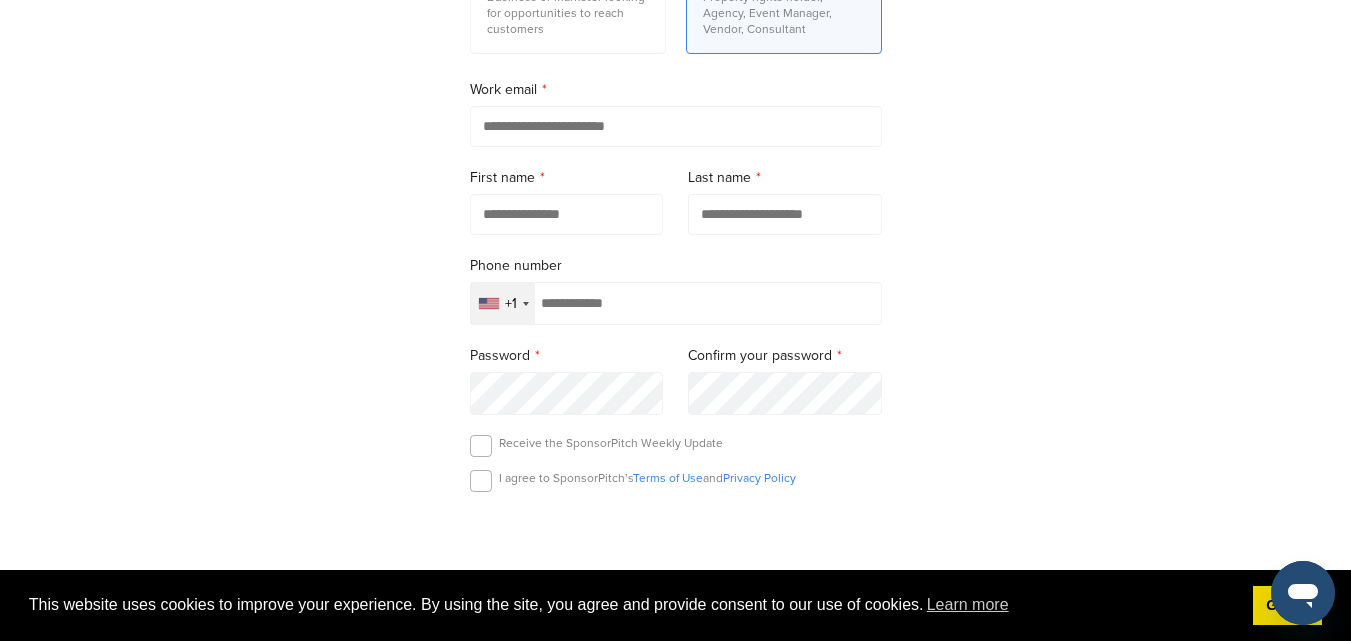 click at bounding box center (676, 126) 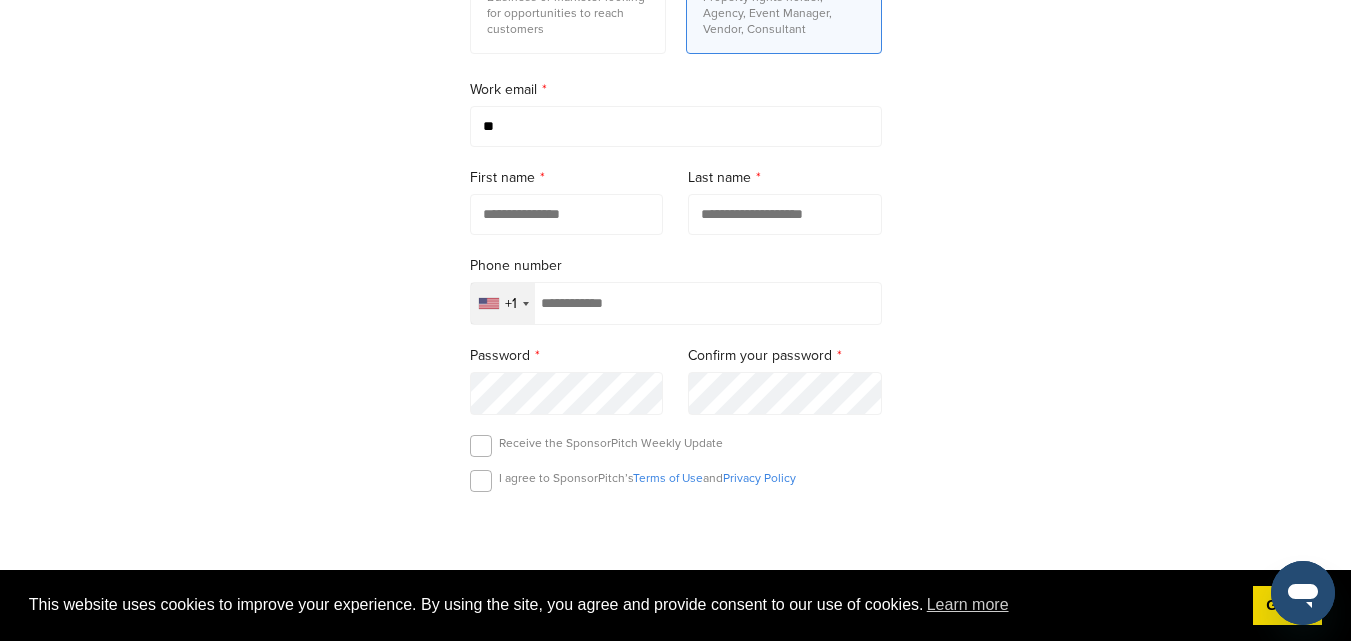 type on "*" 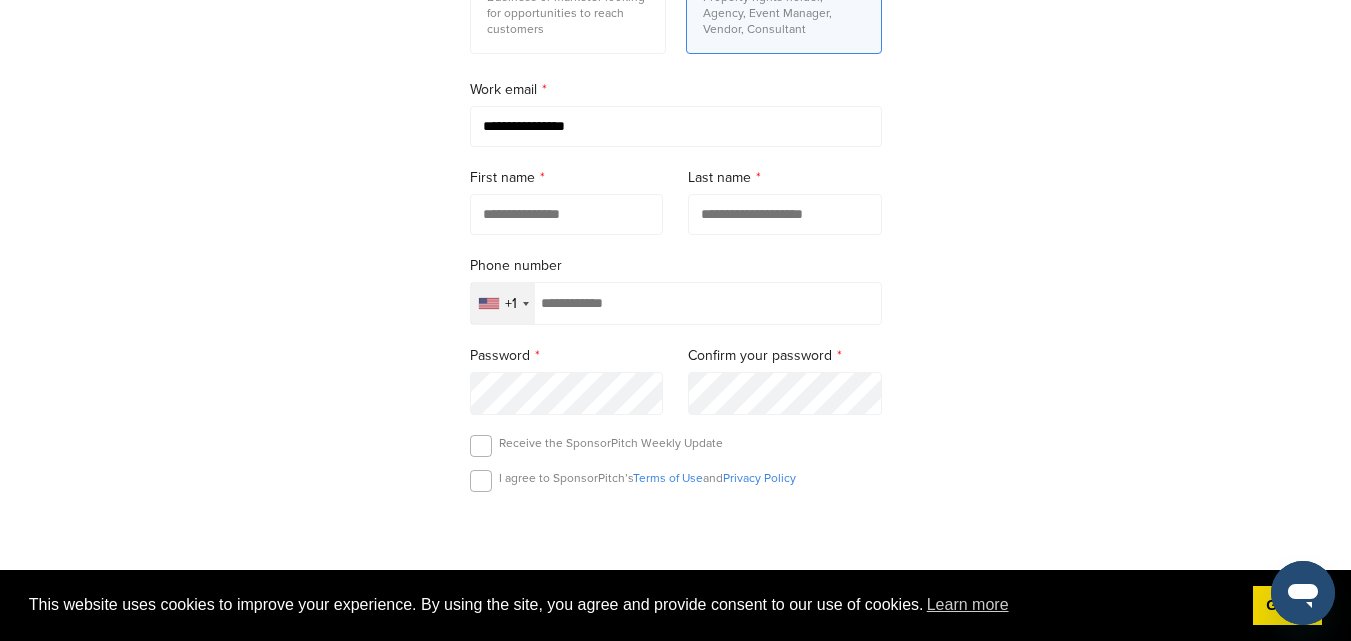 type on "**********" 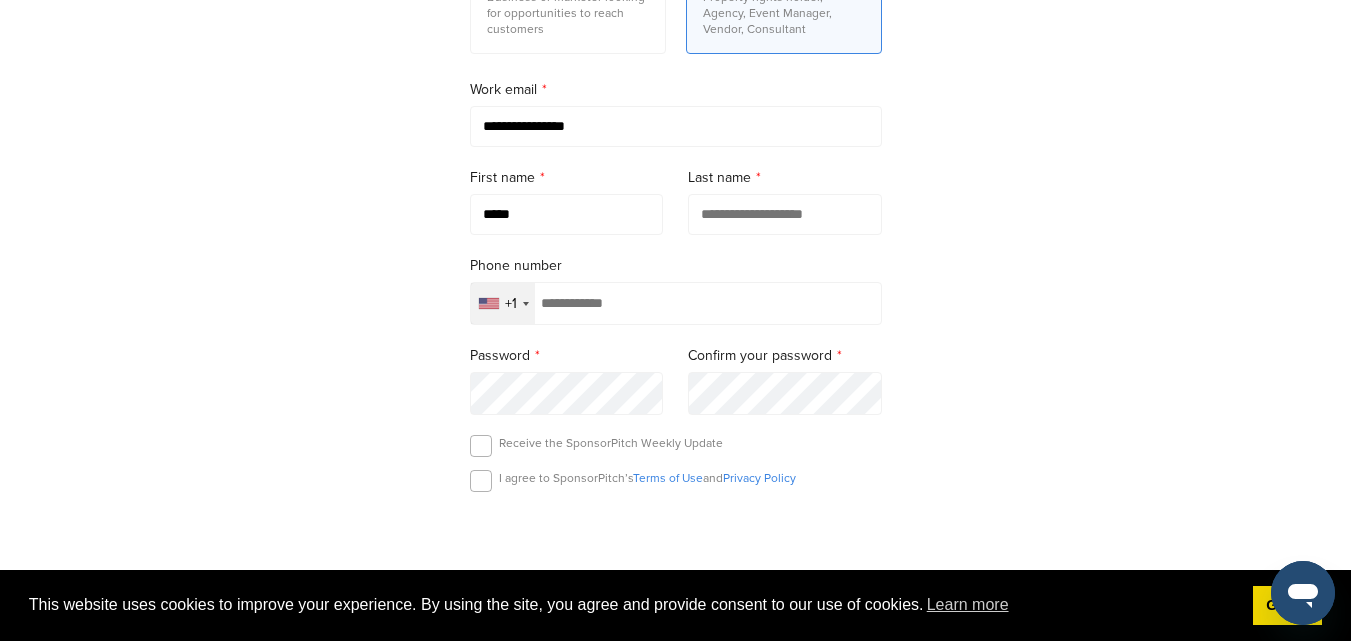 type on "*****" 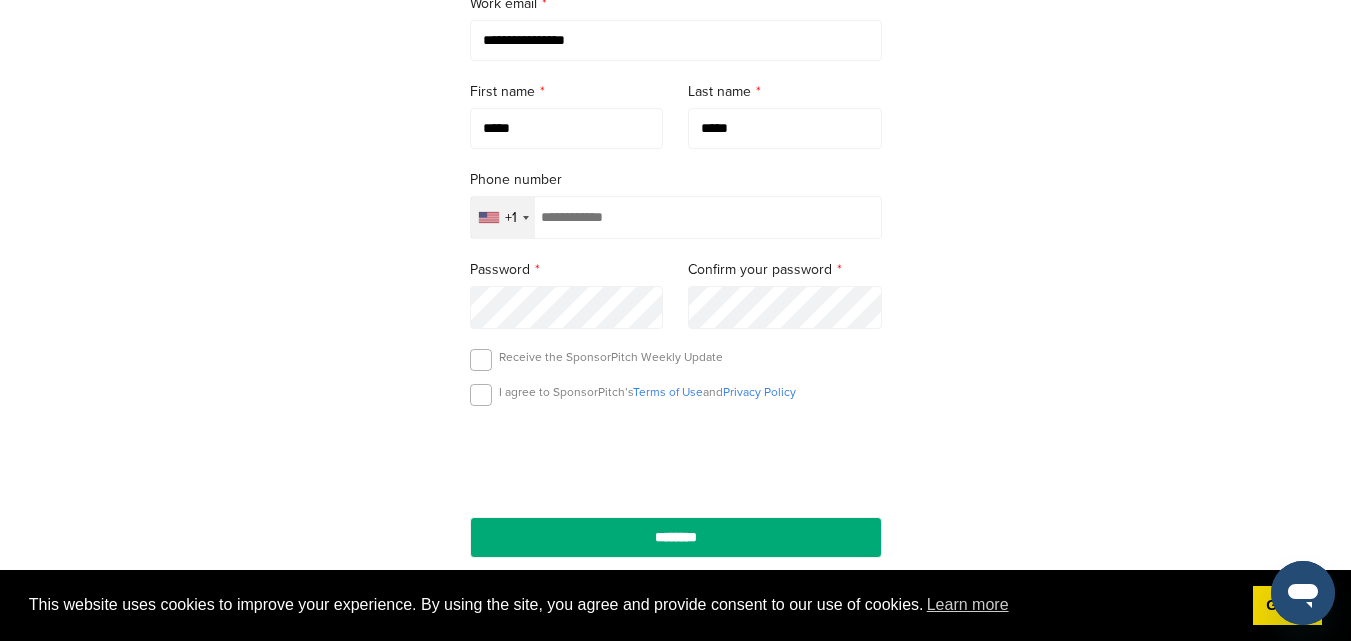 scroll, scrollTop: 427, scrollLeft: 0, axis: vertical 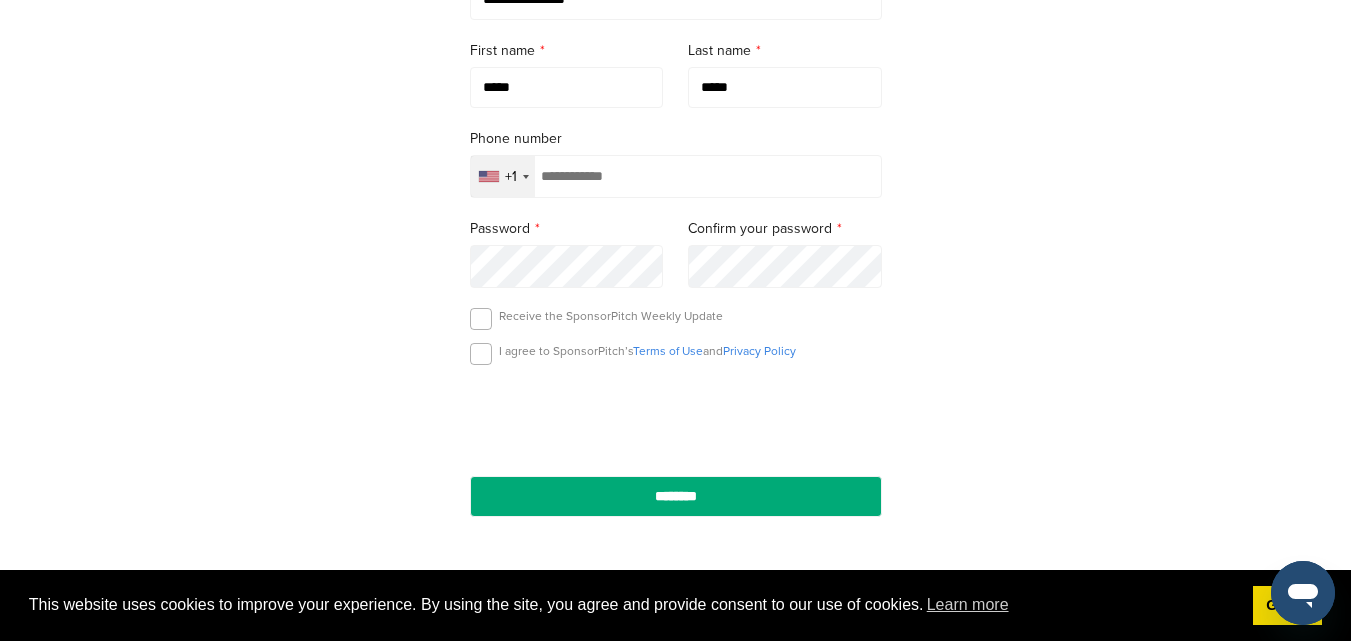 type on "*****" 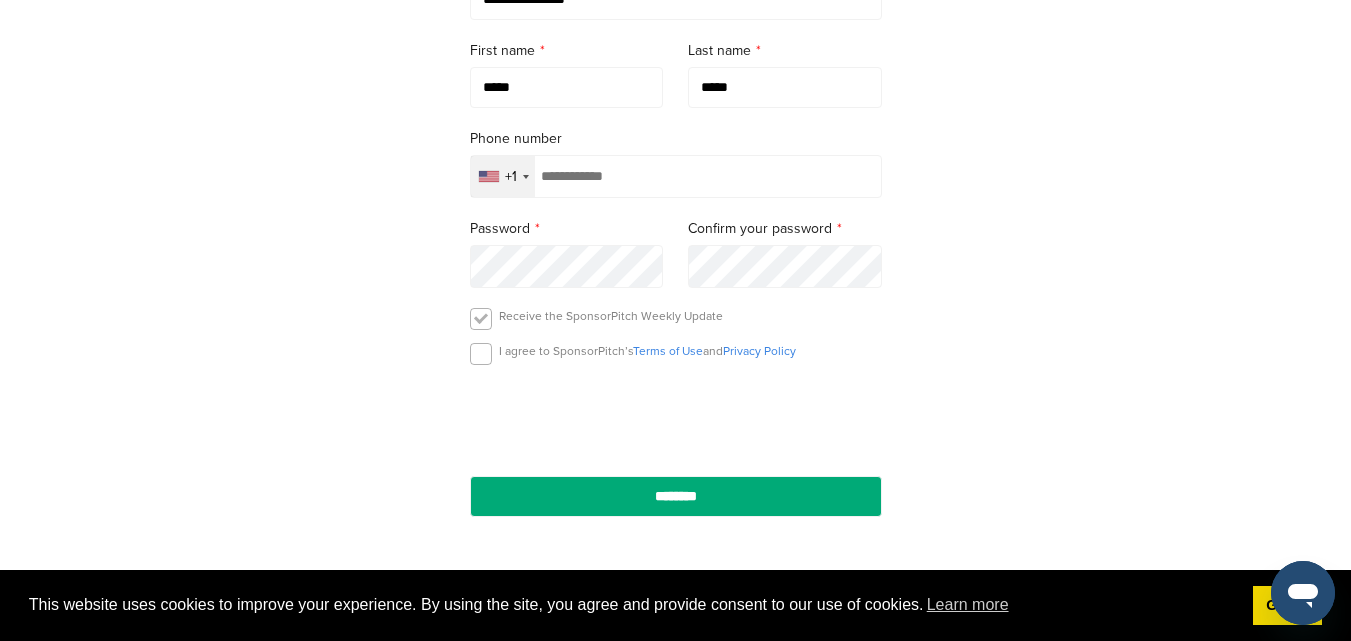 click at bounding box center (481, 319) 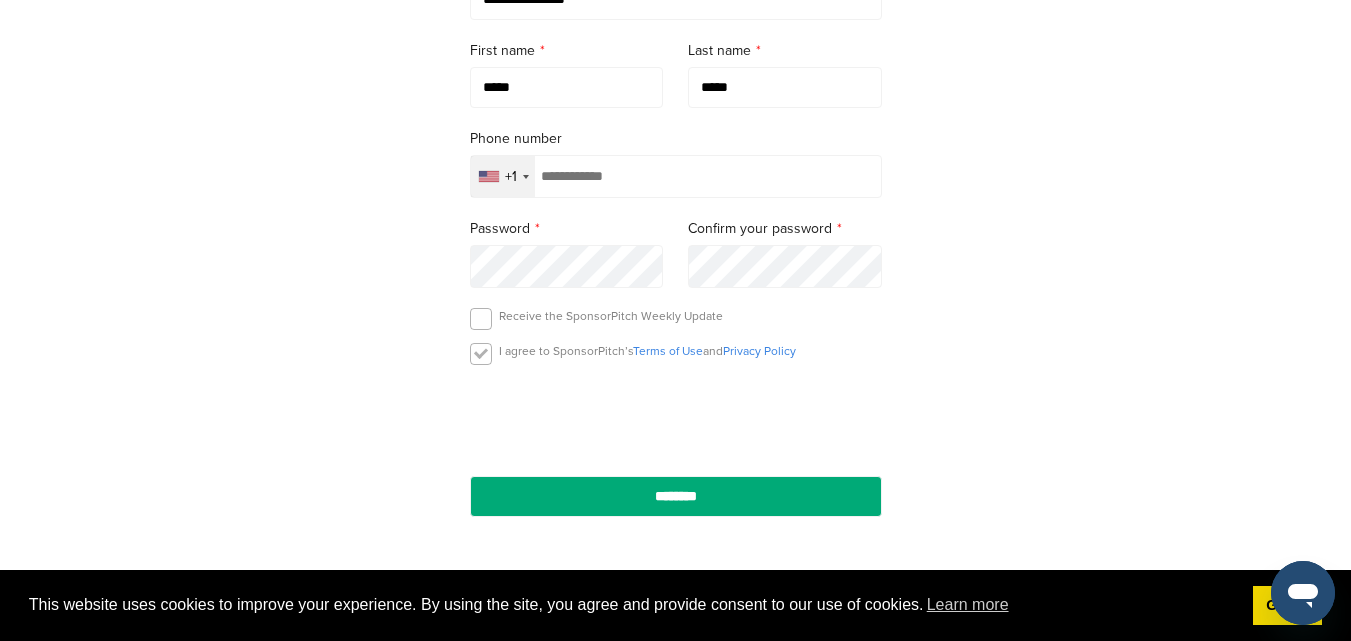 click at bounding box center [481, 354] 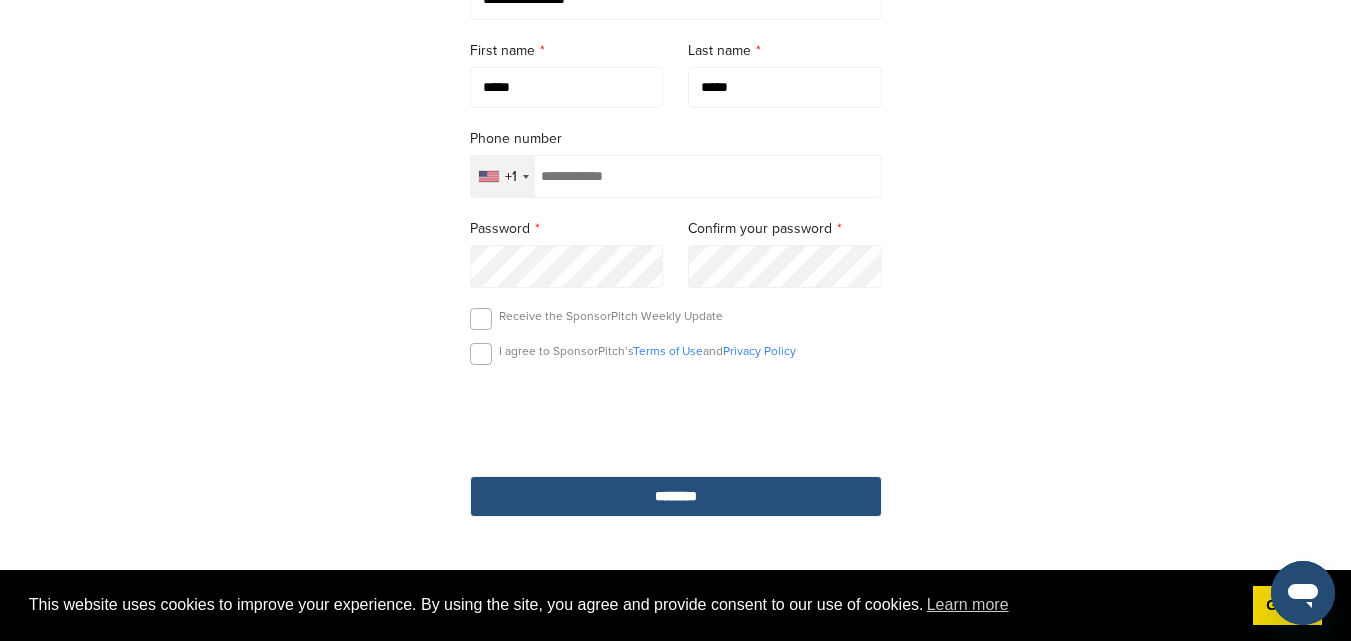 click on "********" at bounding box center [676, 496] 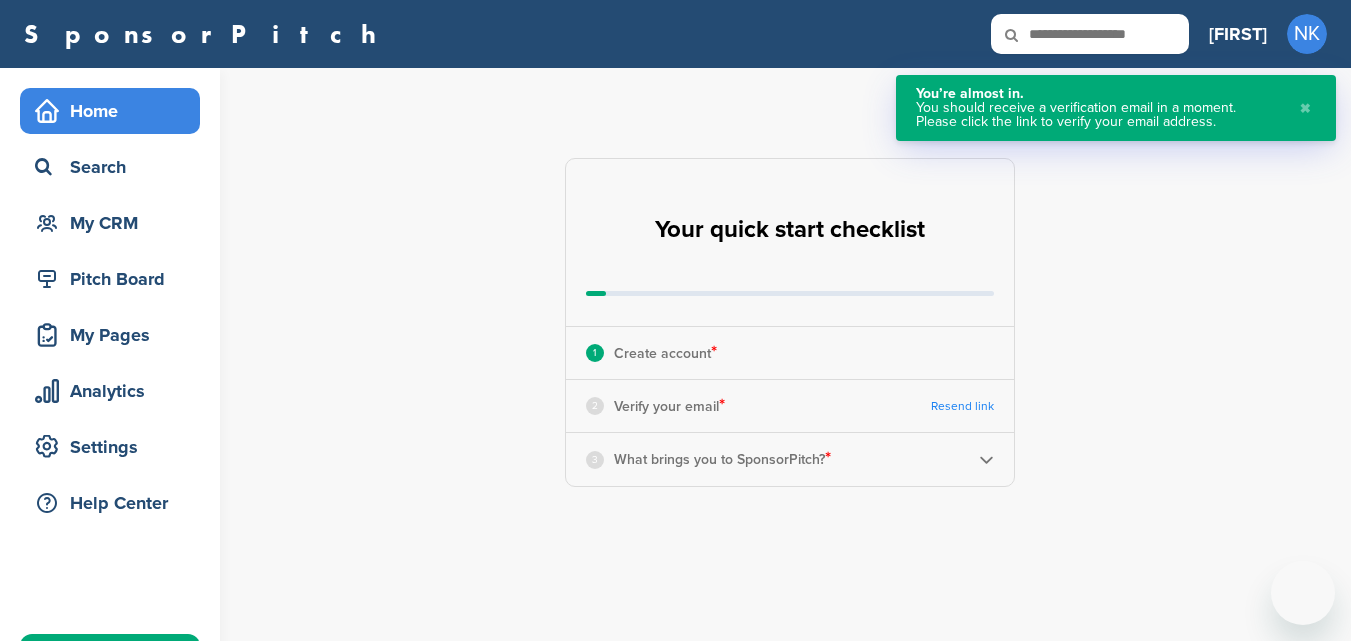 scroll, scrollTop: 0, scrollLeft: 0, axis: both 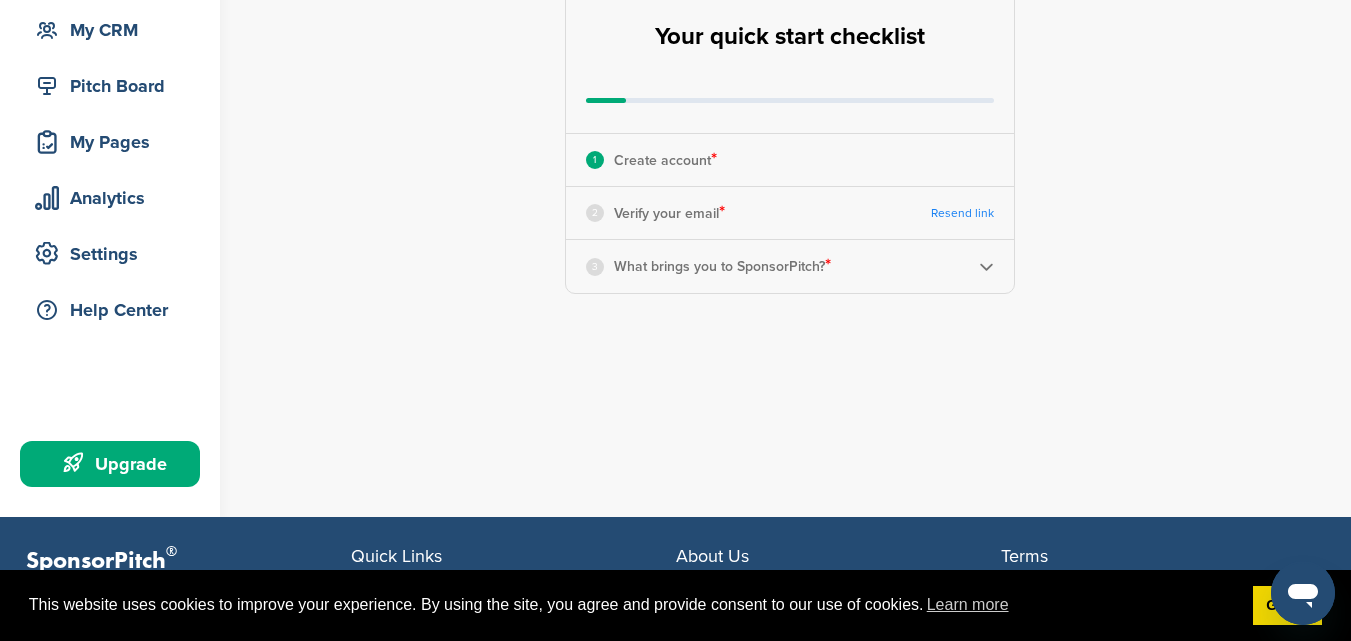 click at bounding box center [986, 266] 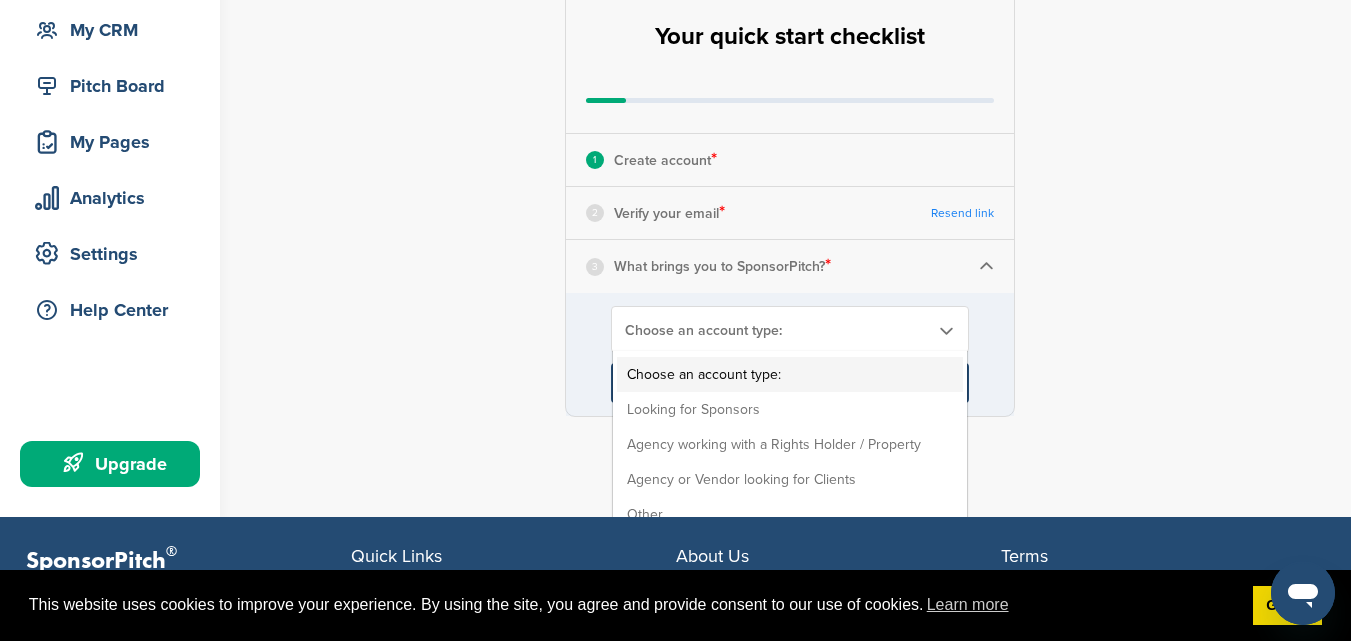 click on "Choose an account type:" at bounding box center (777, 330) 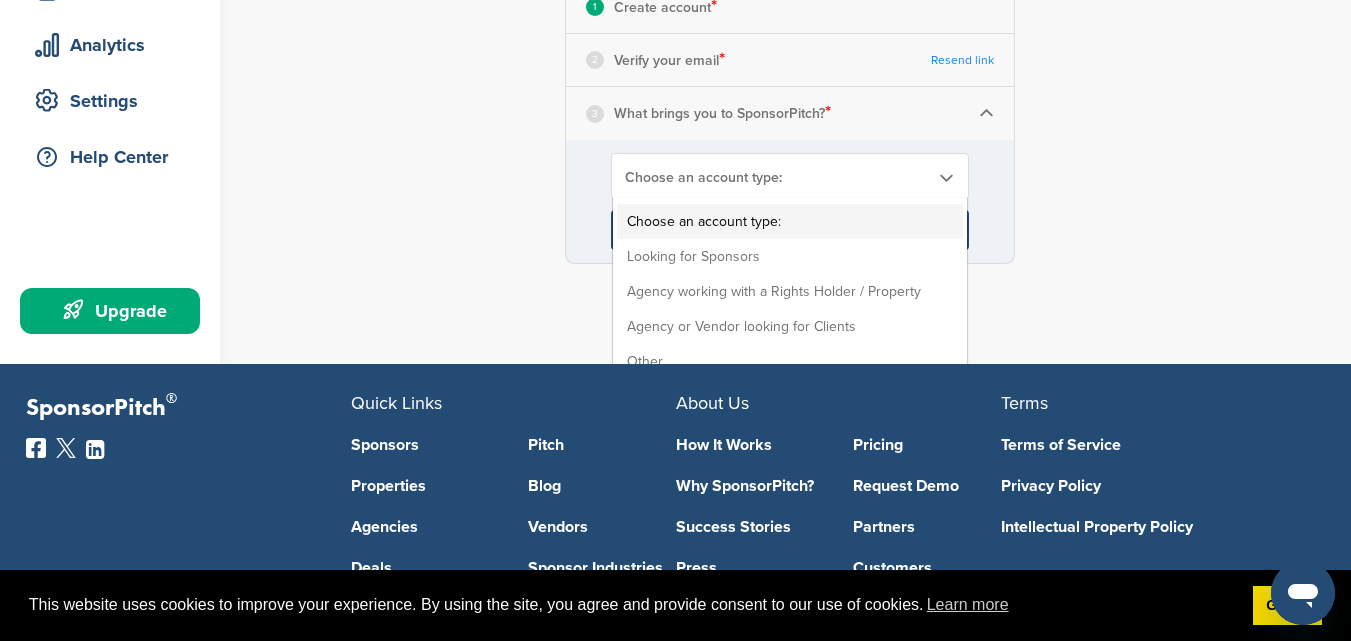 scroll, scrollTop: 347, scrollLeft: 0, axis: vertical 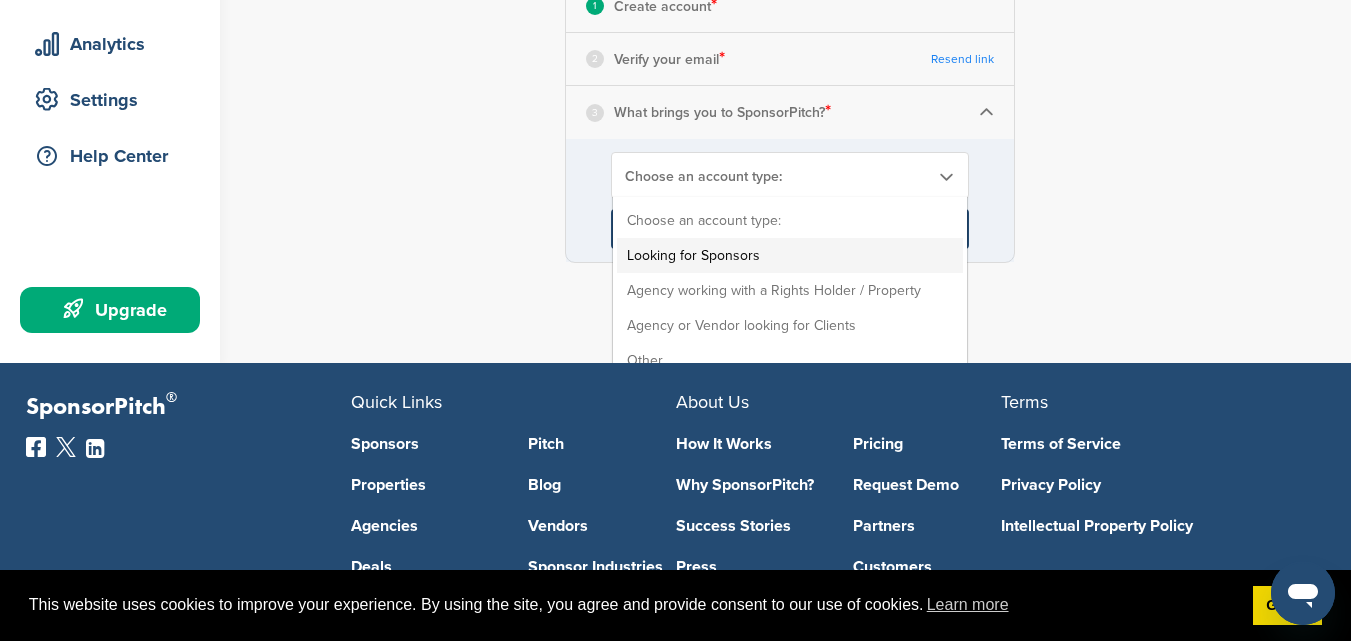 click on "Looking for Sponsors" at bounding box center (790, 255) 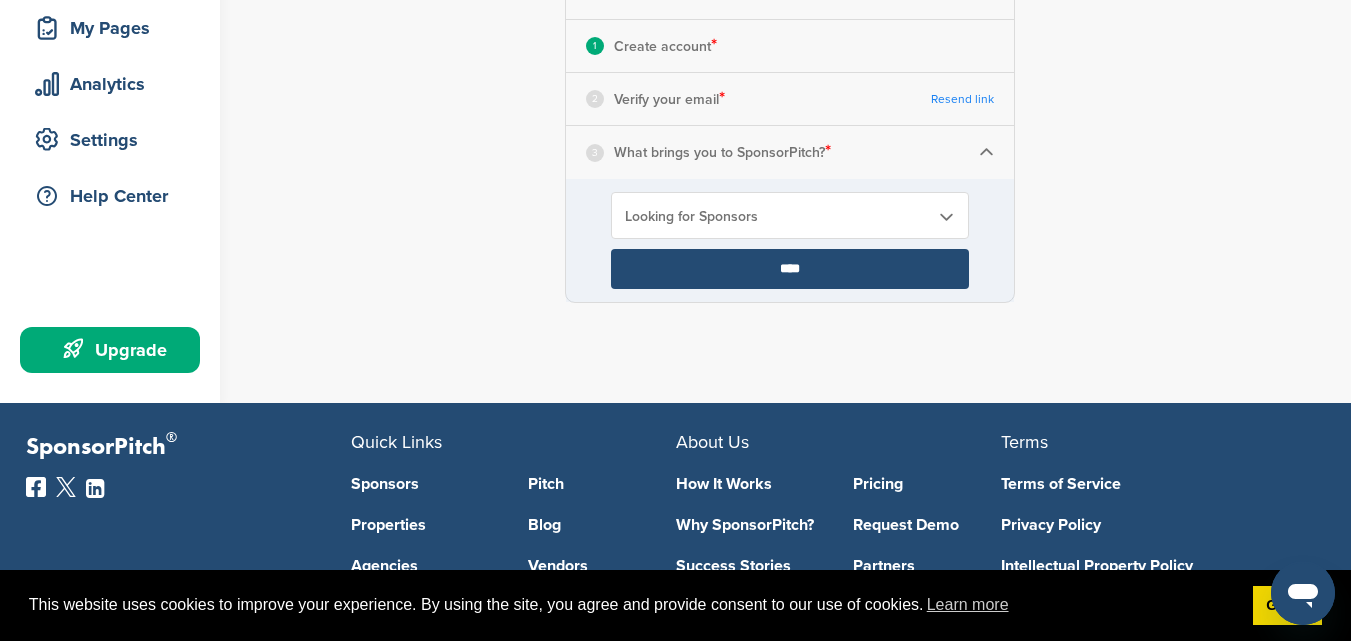 scroll, scrollTop: 0, scrollLeft: 0, axis: both 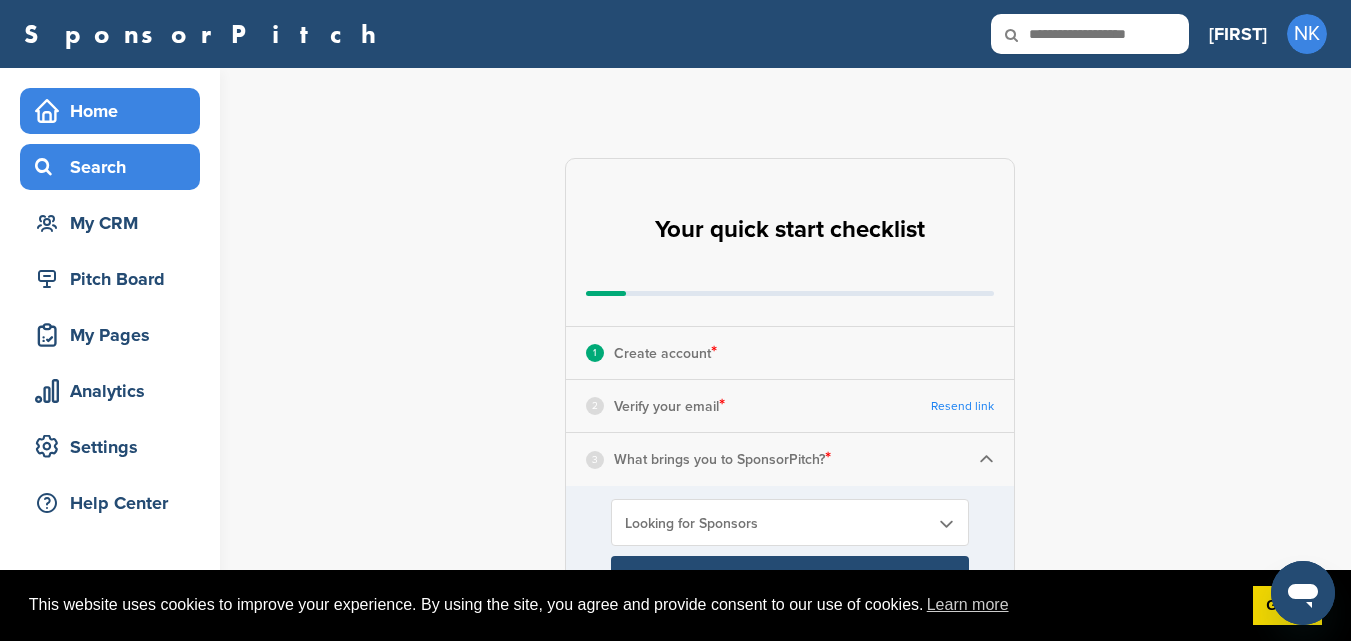 click on "Search" at bounding box center [115, 167] 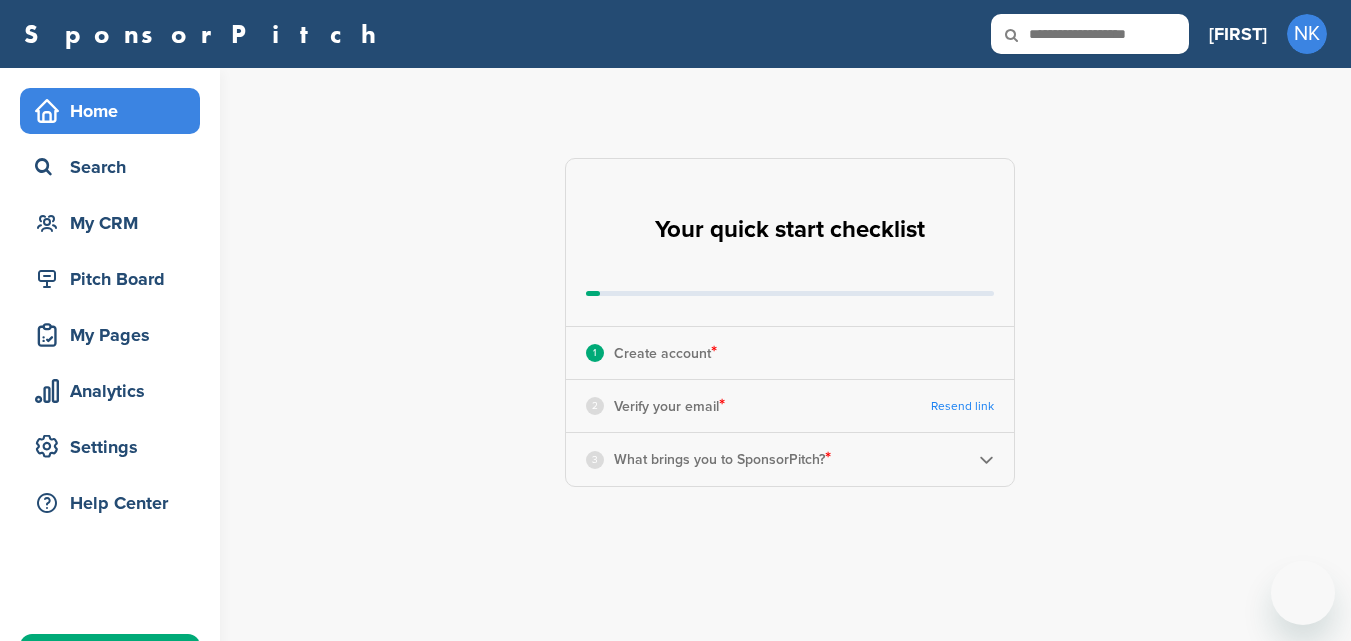 scroll, scrollTop: 0, scrollLeft: 0, axis: both 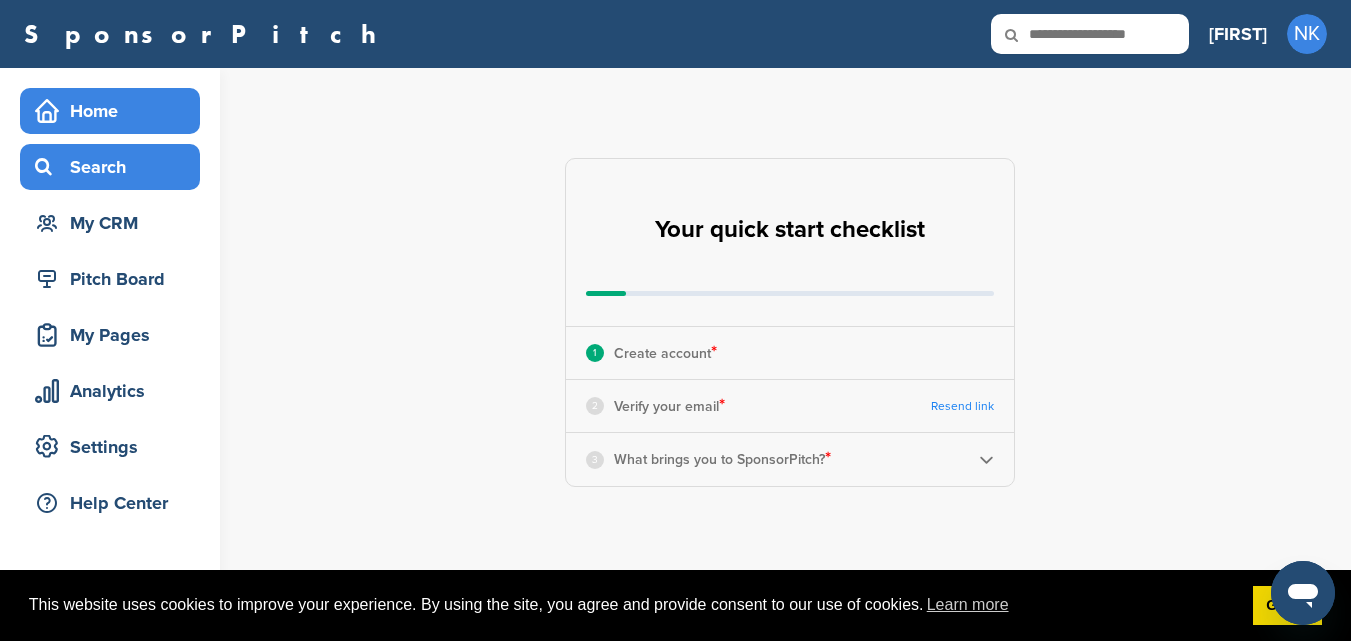 click on "Search" at bounding box center (115, 167) 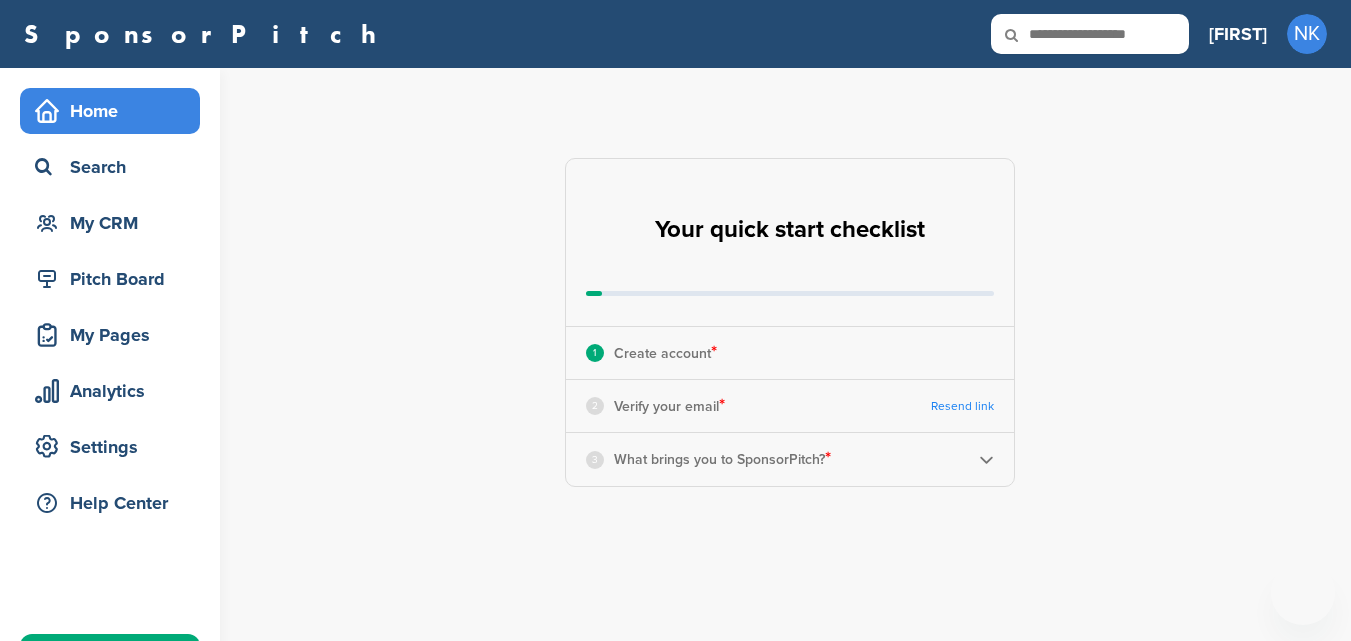scroll, scrollTop: 0, scrollLeft: 0, axis: both 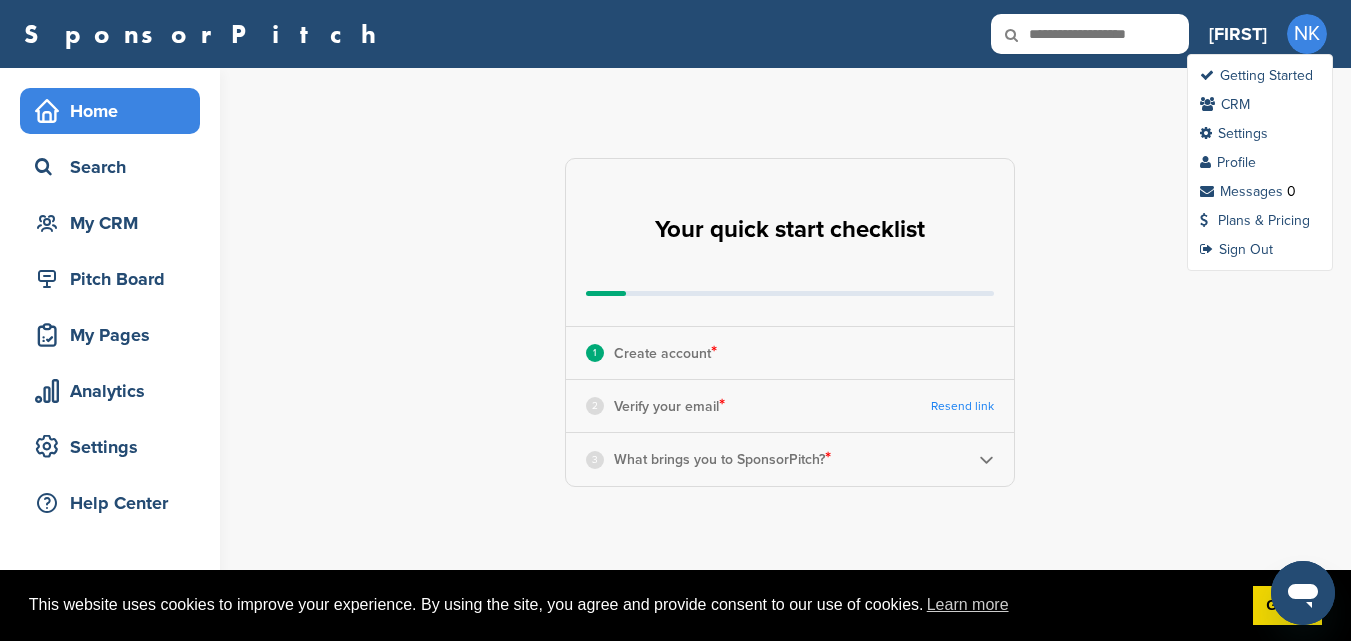 click on "NK" at bounding box center (1307, 34) 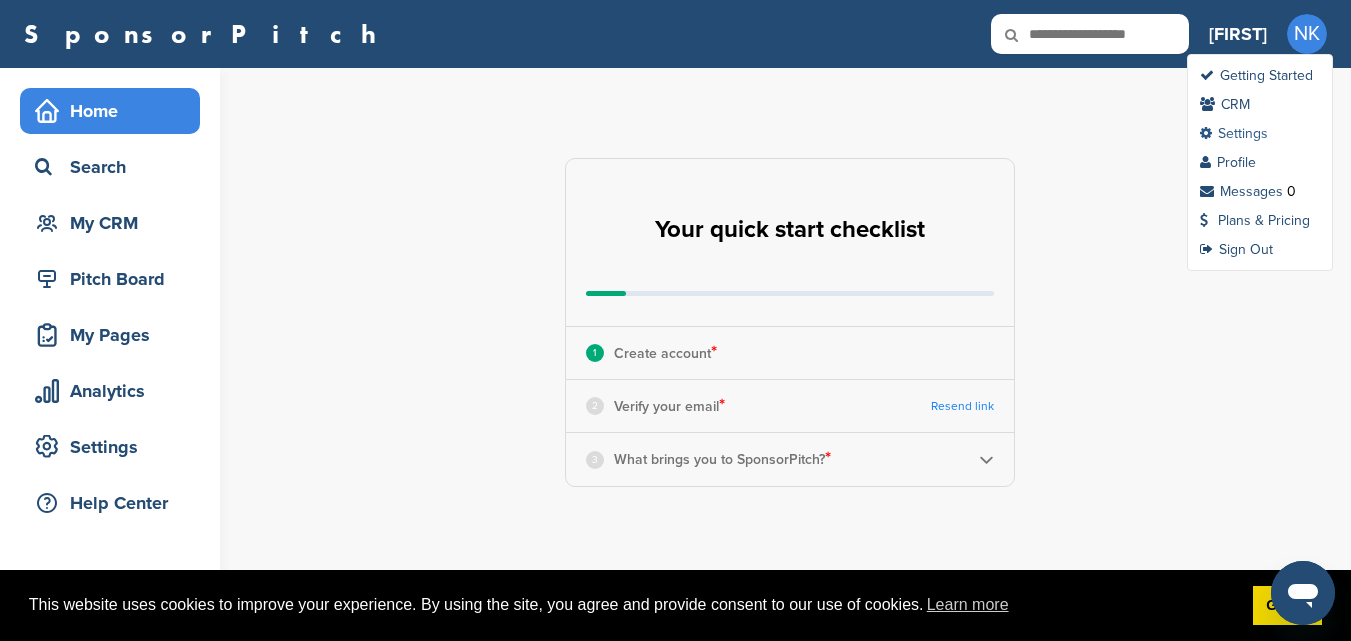 click on "Settings" at bounding box center (1234, 133) 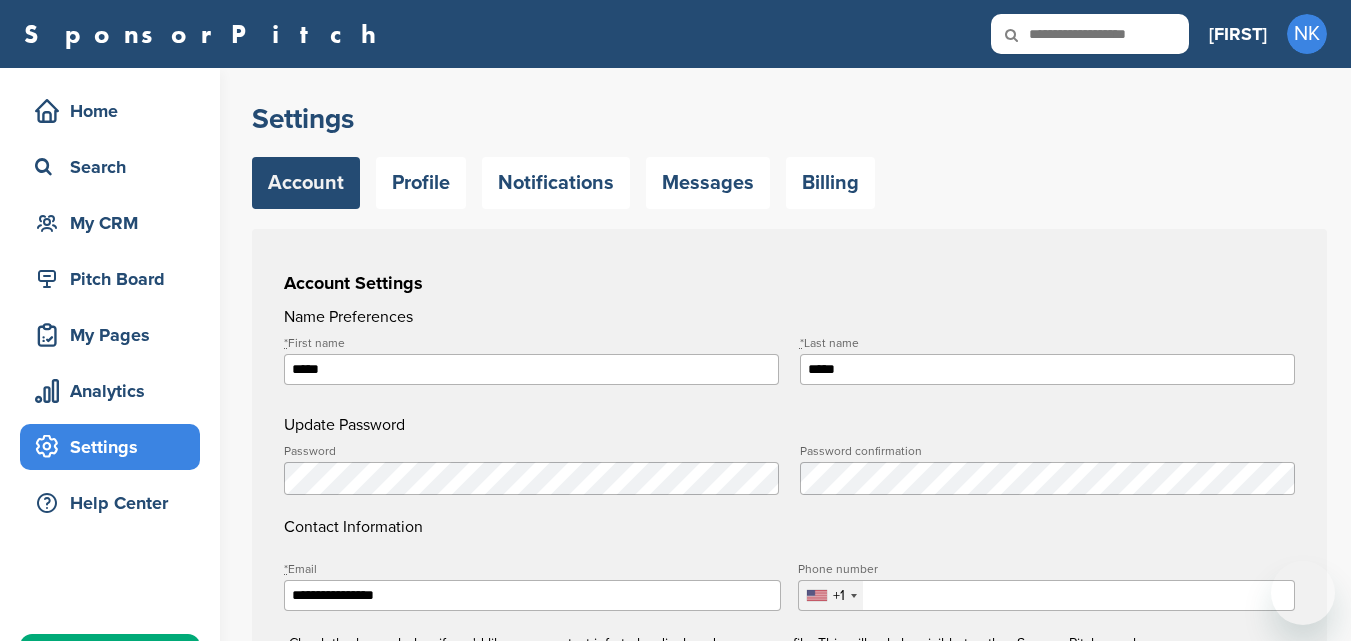 scroll, scrollTop: 0, scrollLeft: 0, axis: both 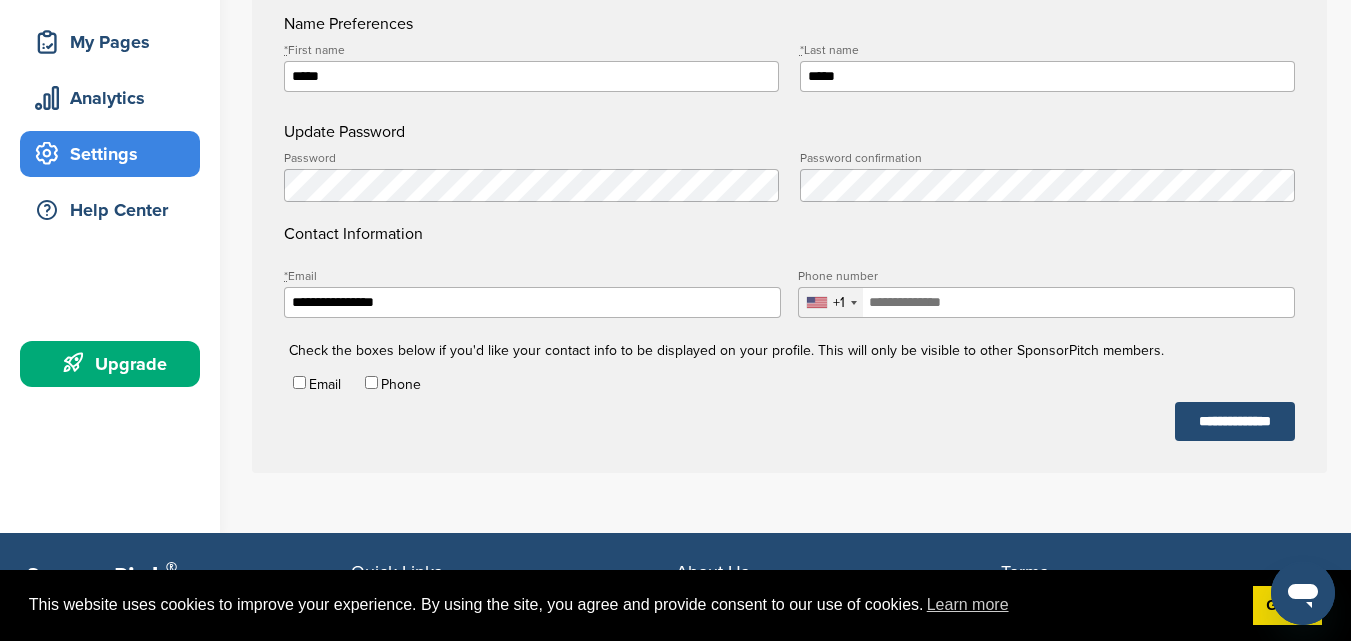 click on "**********" at bounding box center [532, 302] 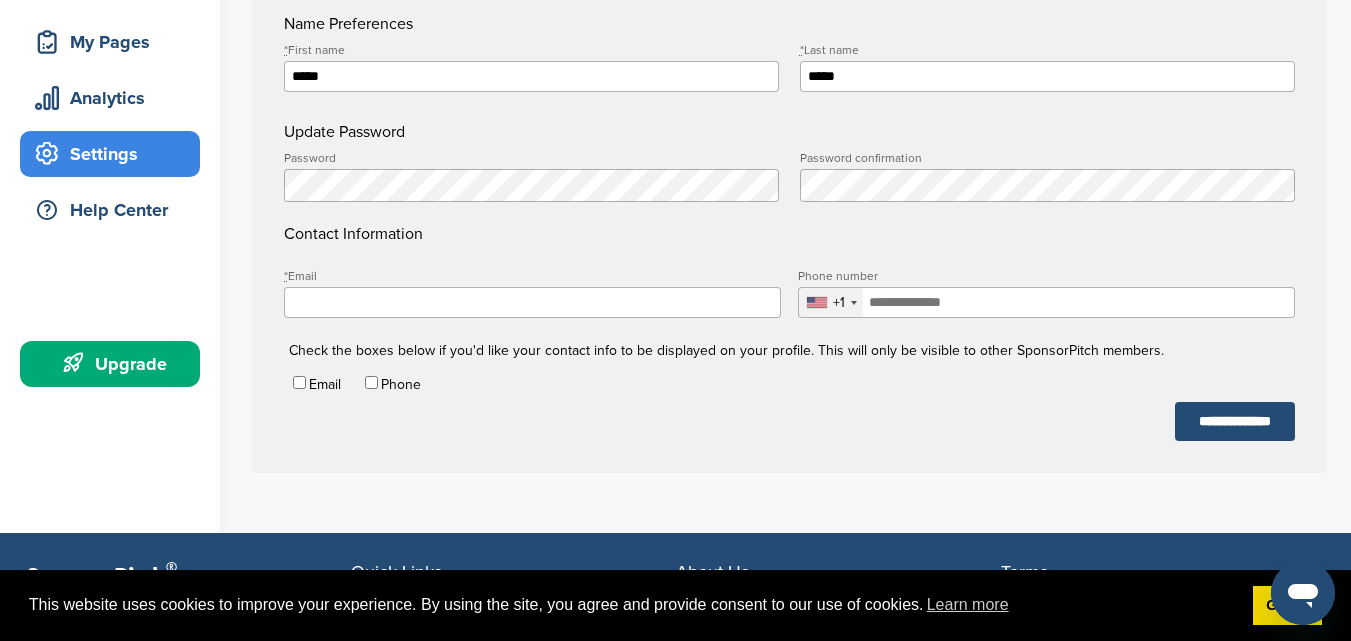 click on "*  Email" at bounding box center [532, 302] 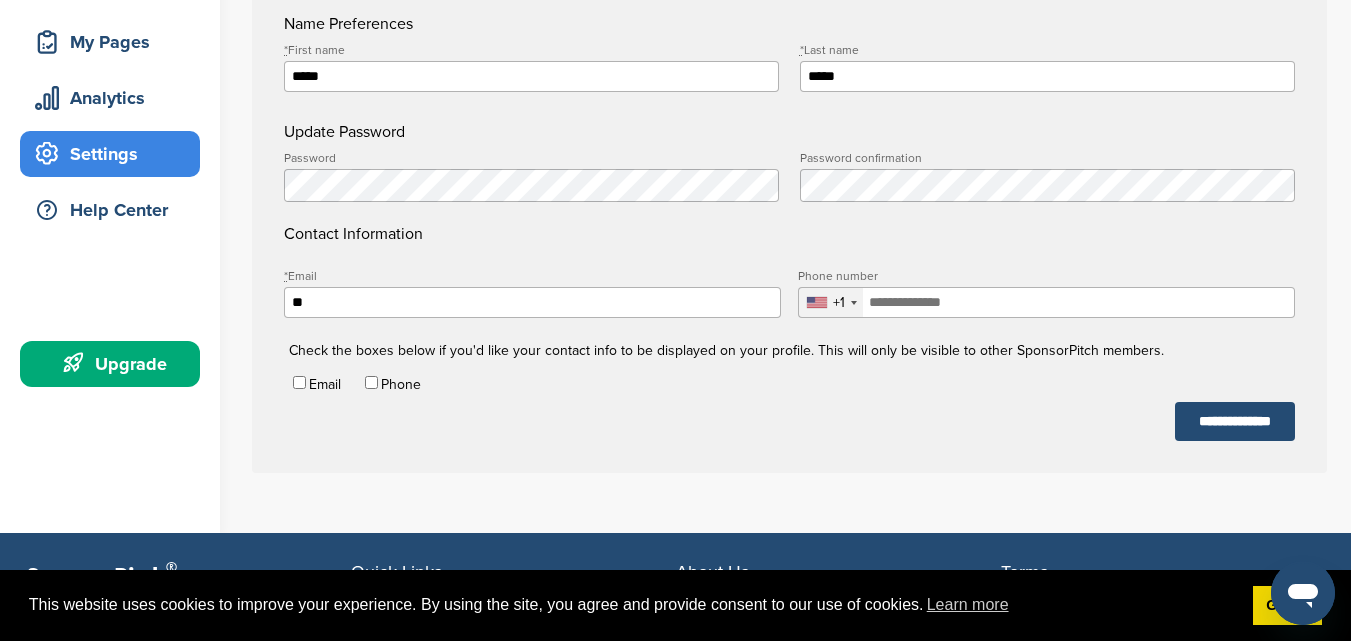 type on "*" 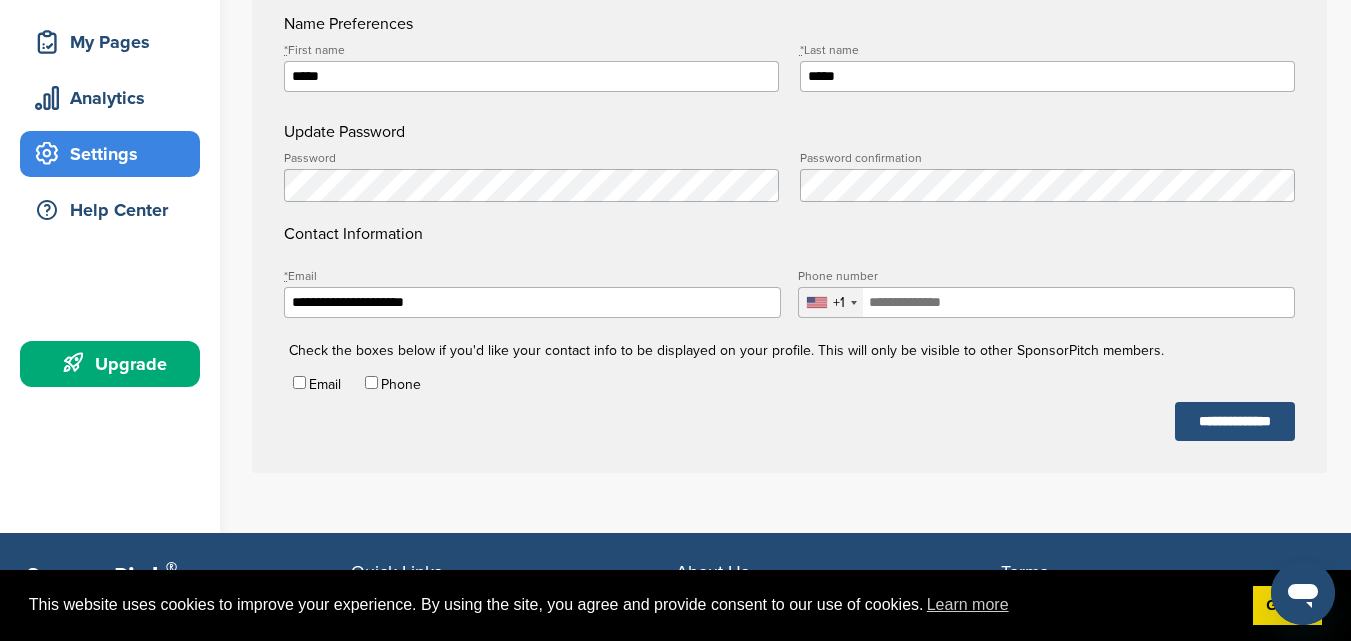 type on "**********" 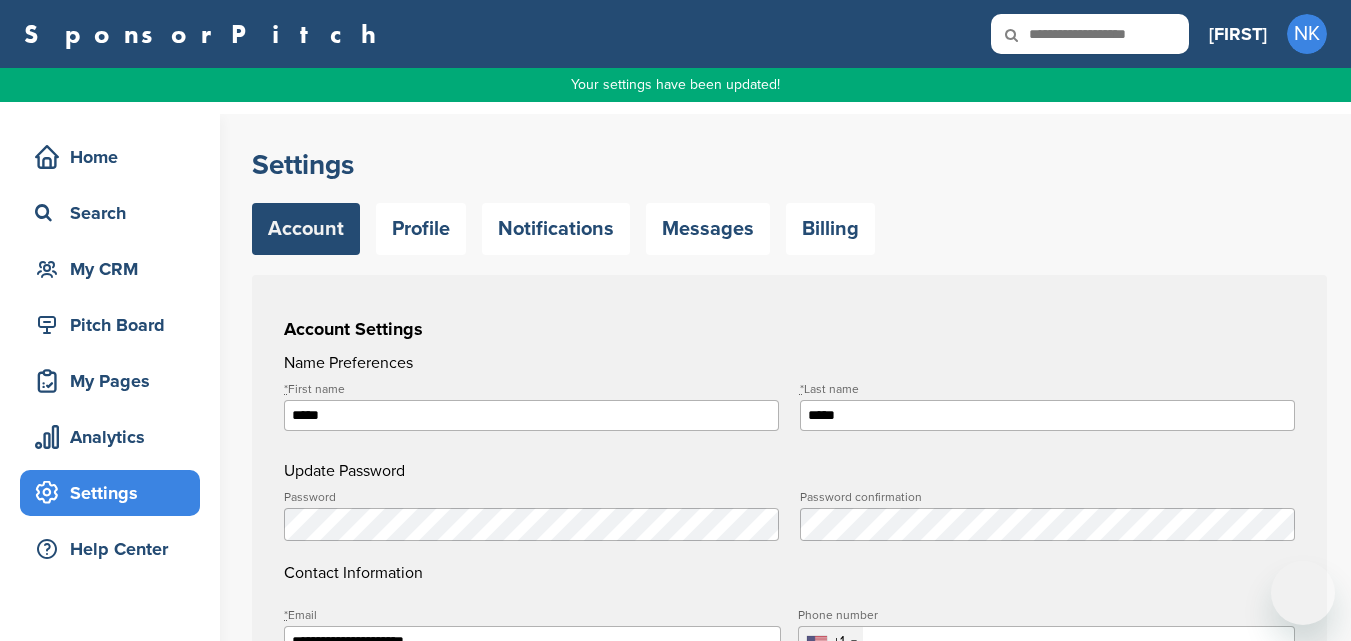 scroll, scrollTop: 0, scrollLeft: 0, axis: both 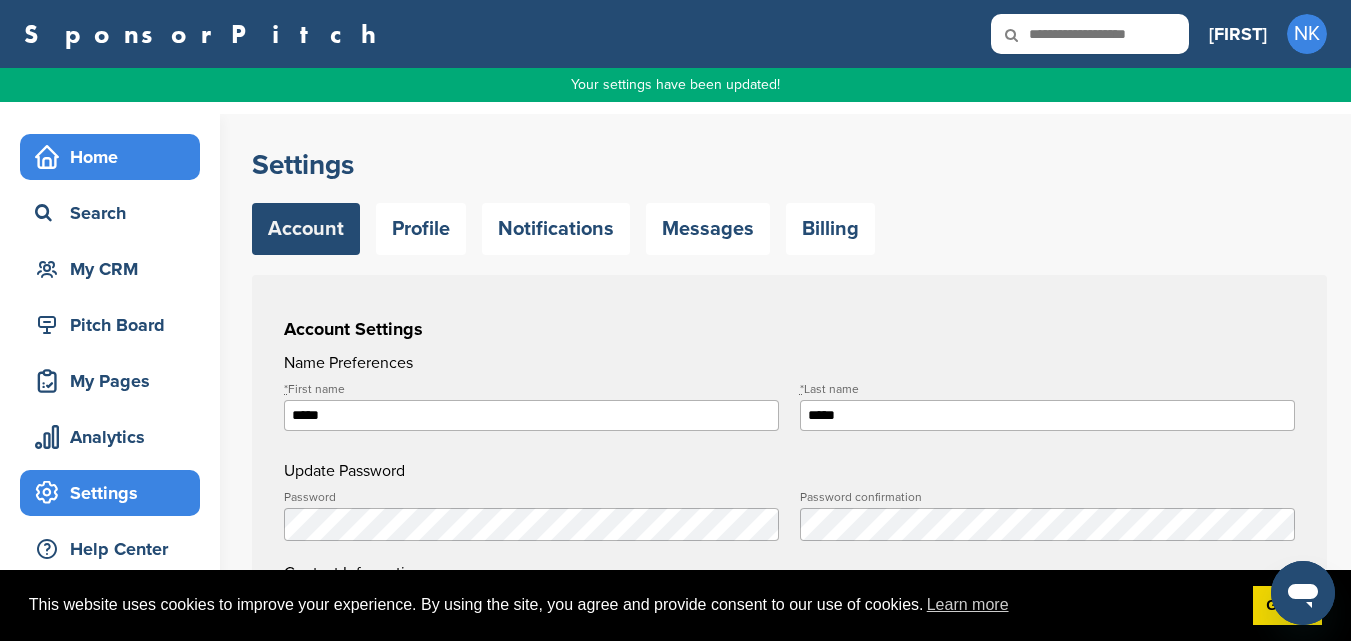 click on "Home" at bounding box center (115, 157) 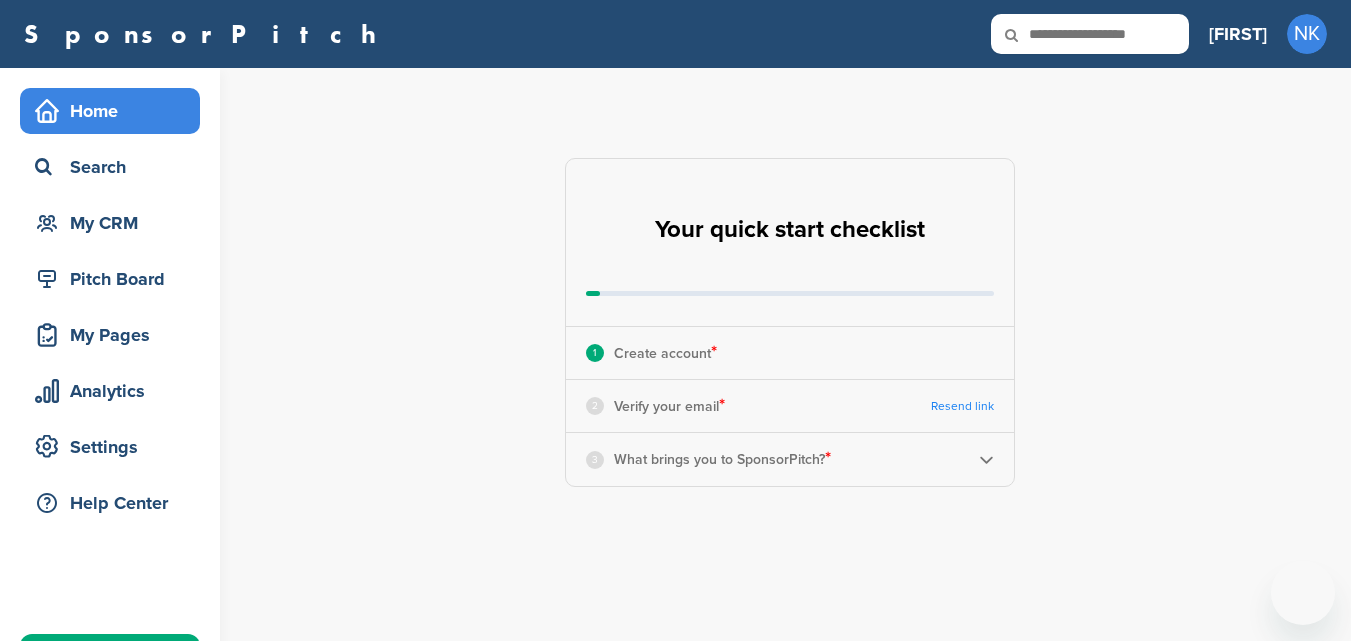 scroll, scrollTop: 0, scrollLeft: 0, axis: both 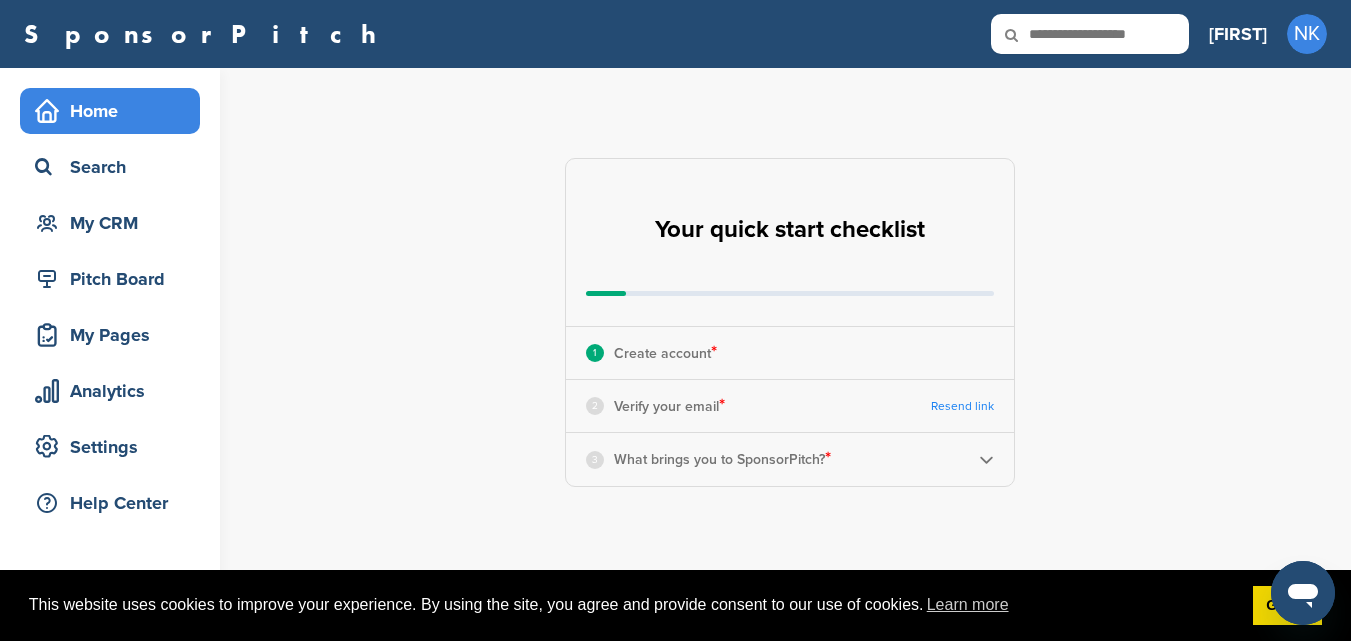 click on "Resend link" at bounding box center [962, 406] 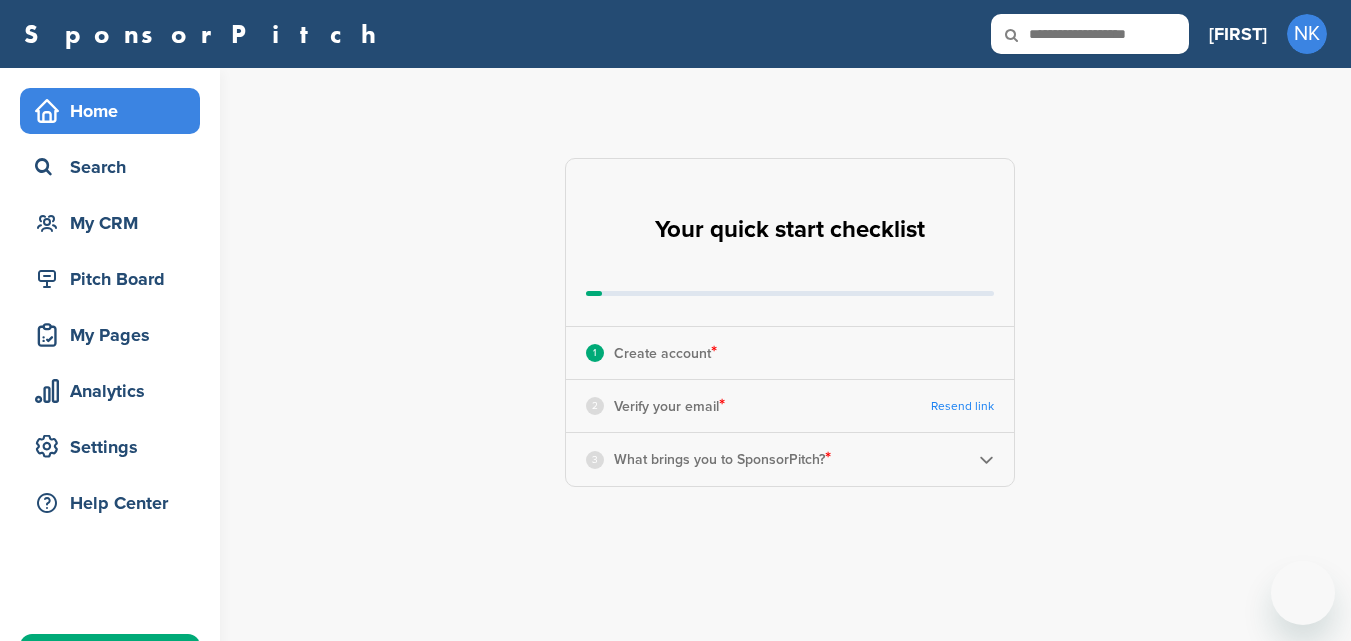 scroll, scrollTop: 0, scrollLeft: 0, axis: both 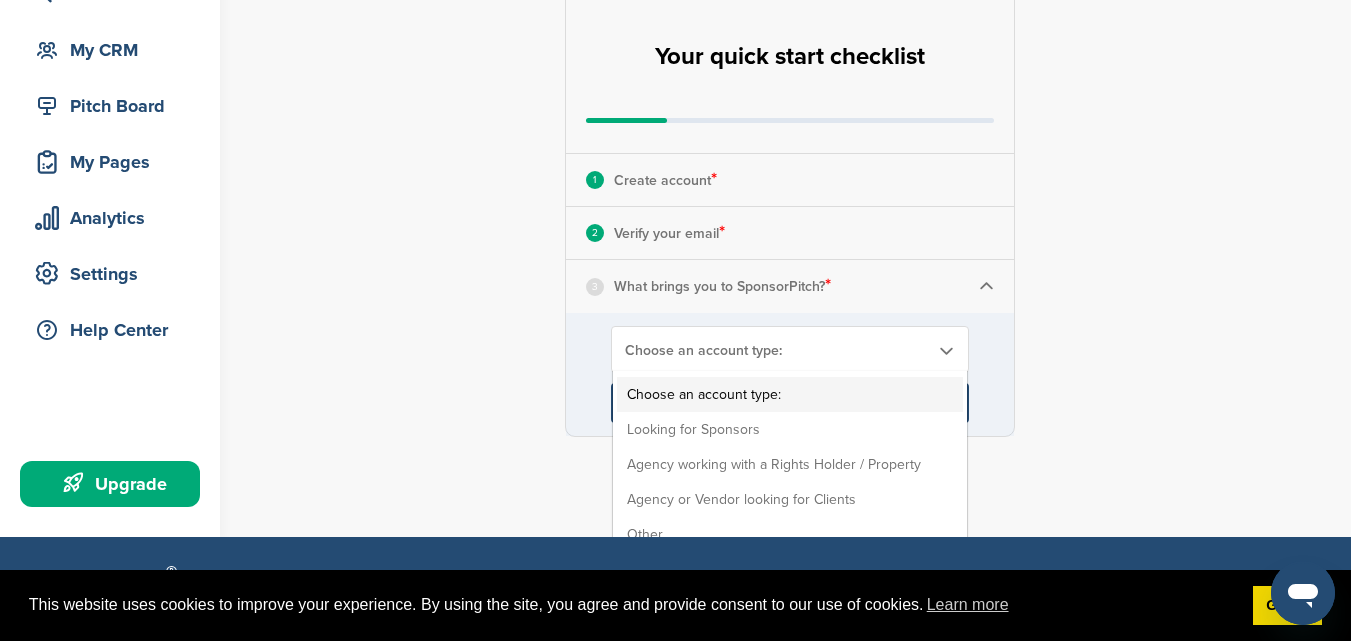 click at bounding box center [946, 350] 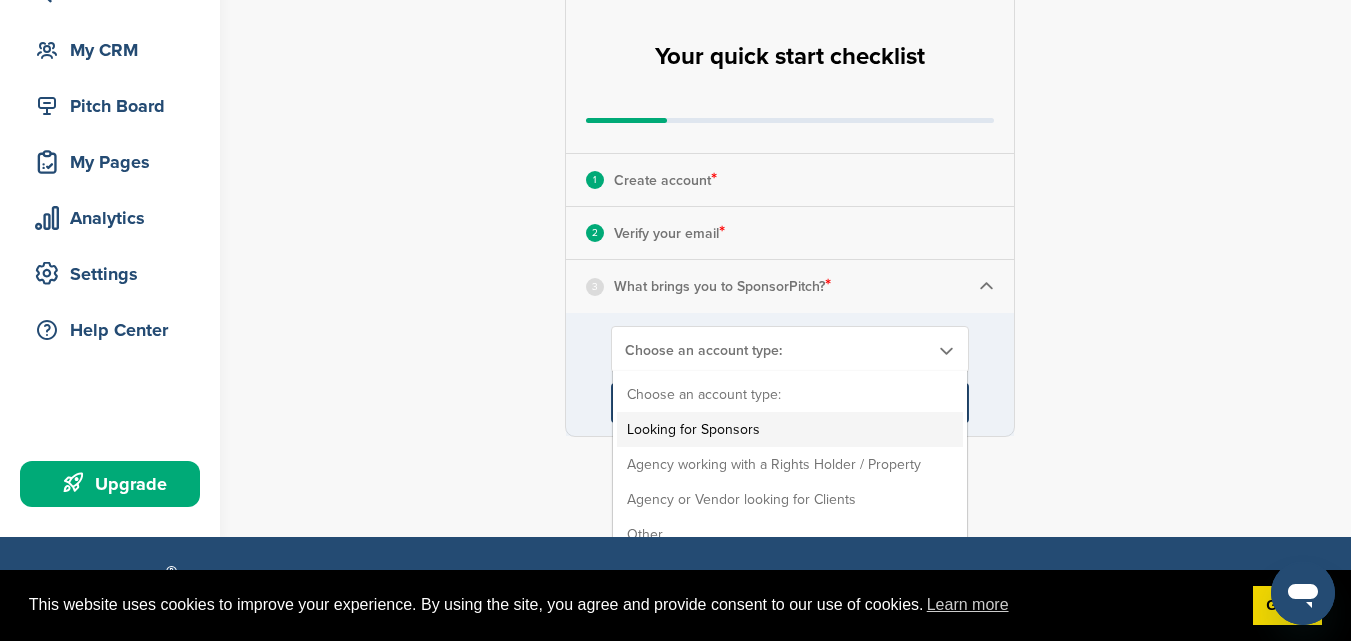 click on "Looking for Sponsors" at bounding box center [790, 429] 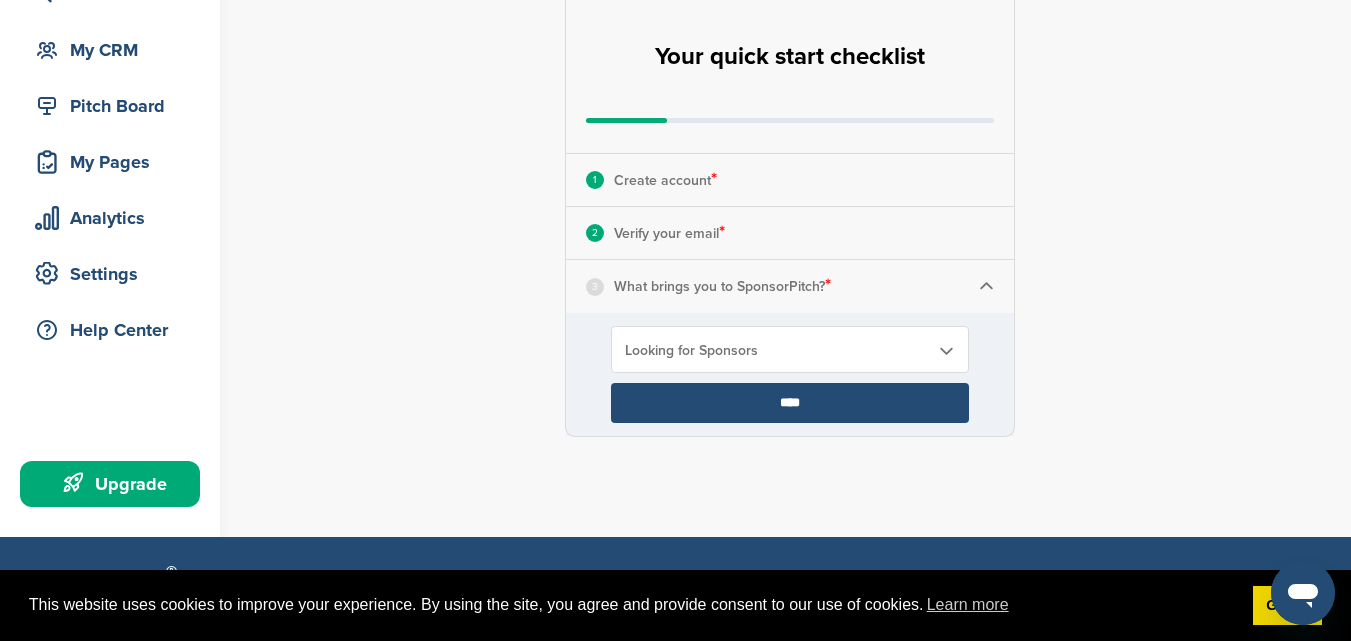 click on "****" at bounding box center (790, 403) 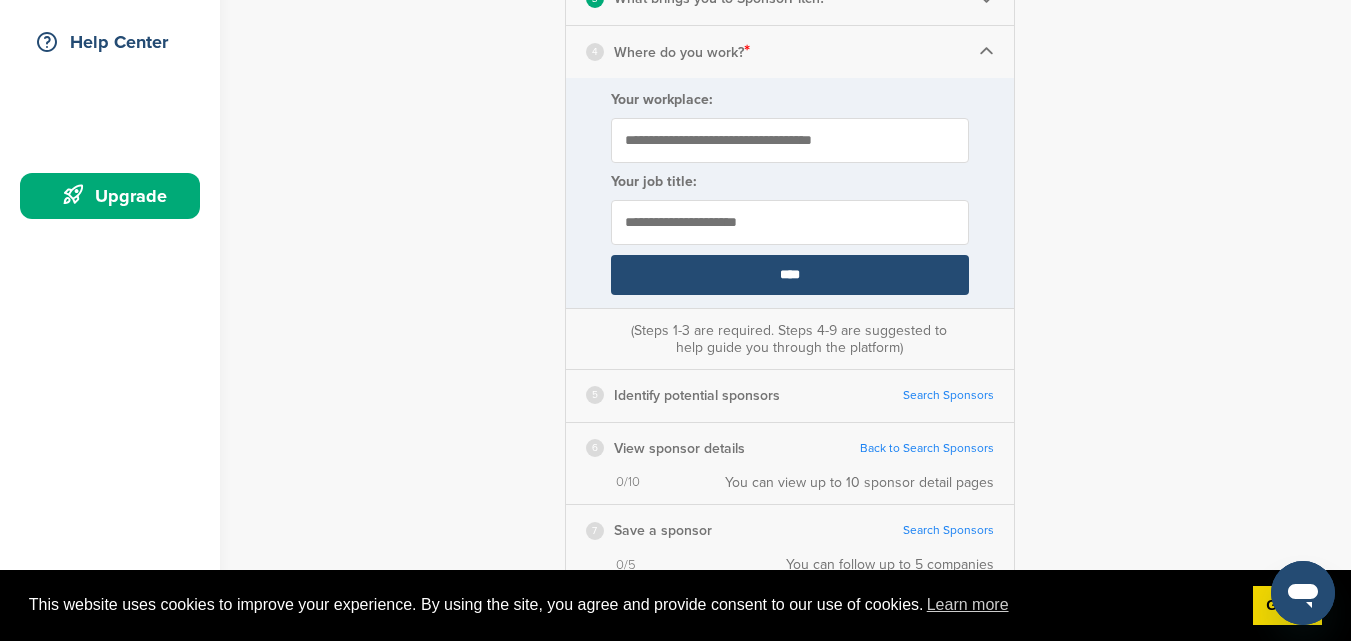 scroll, scrollTop: 460, scrollLeft: 0, axis: vertical 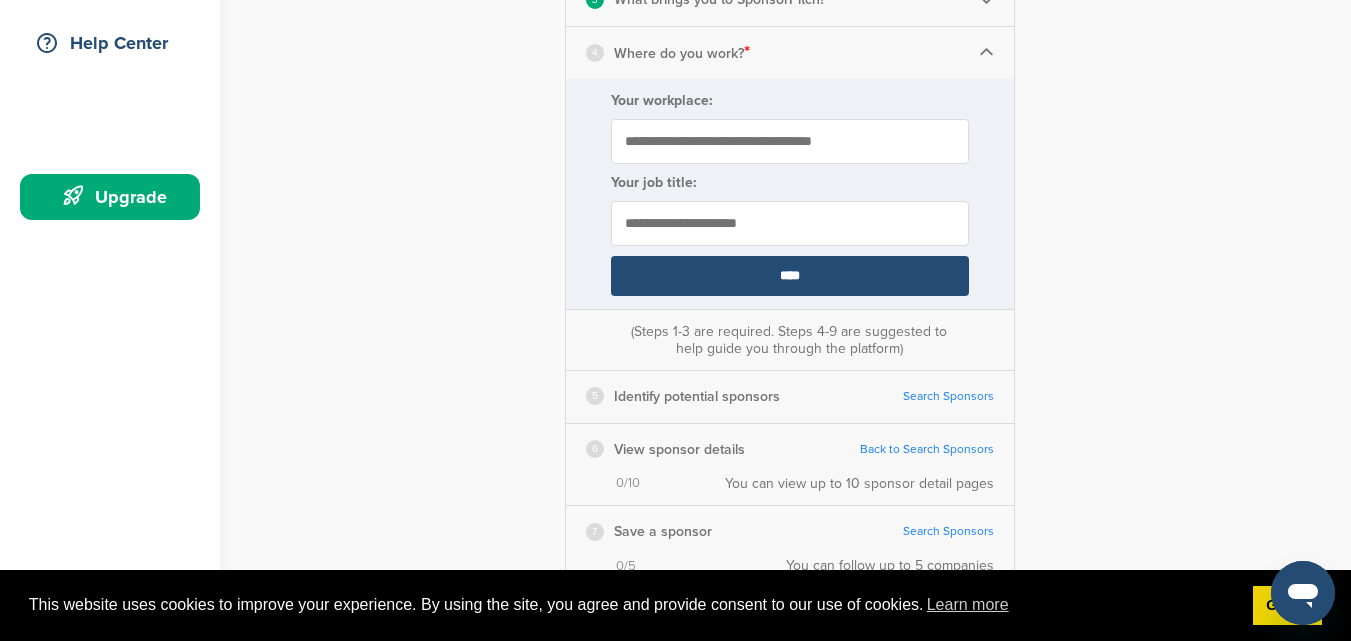 click on "Your workplace:" at bounding box center [790, 141] 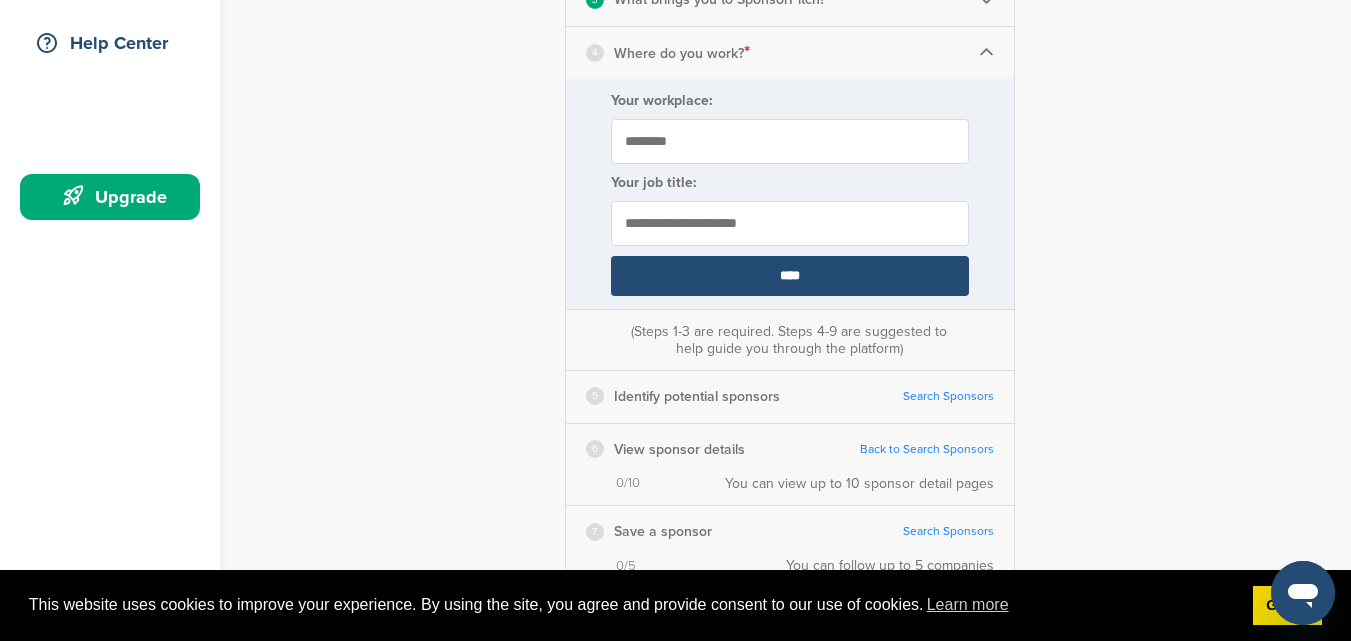 click on "********" at bounding box center [790, 141] 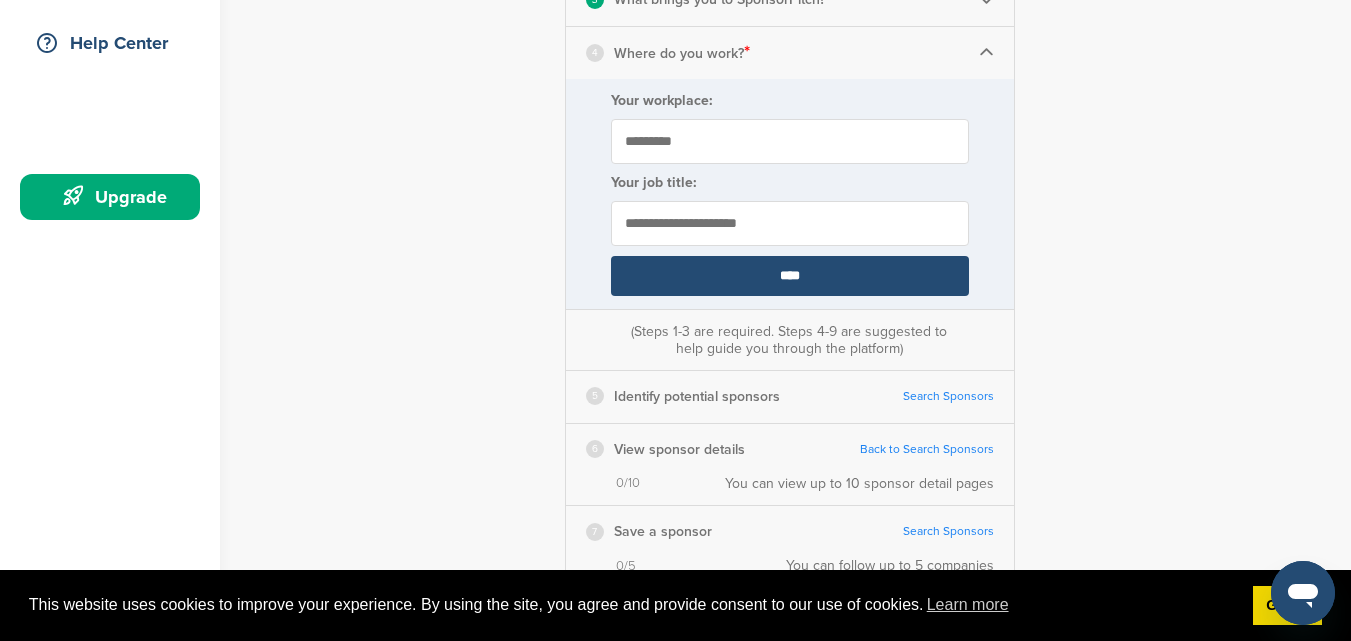 type on "*********" 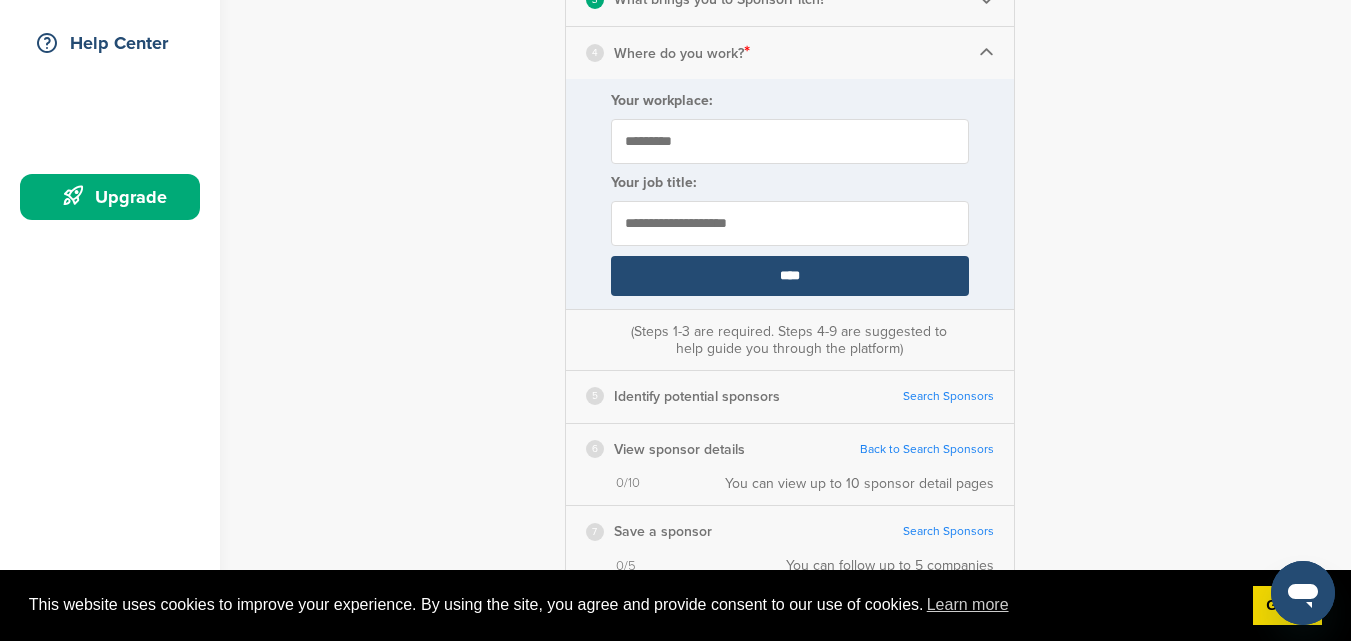 type on "**********" 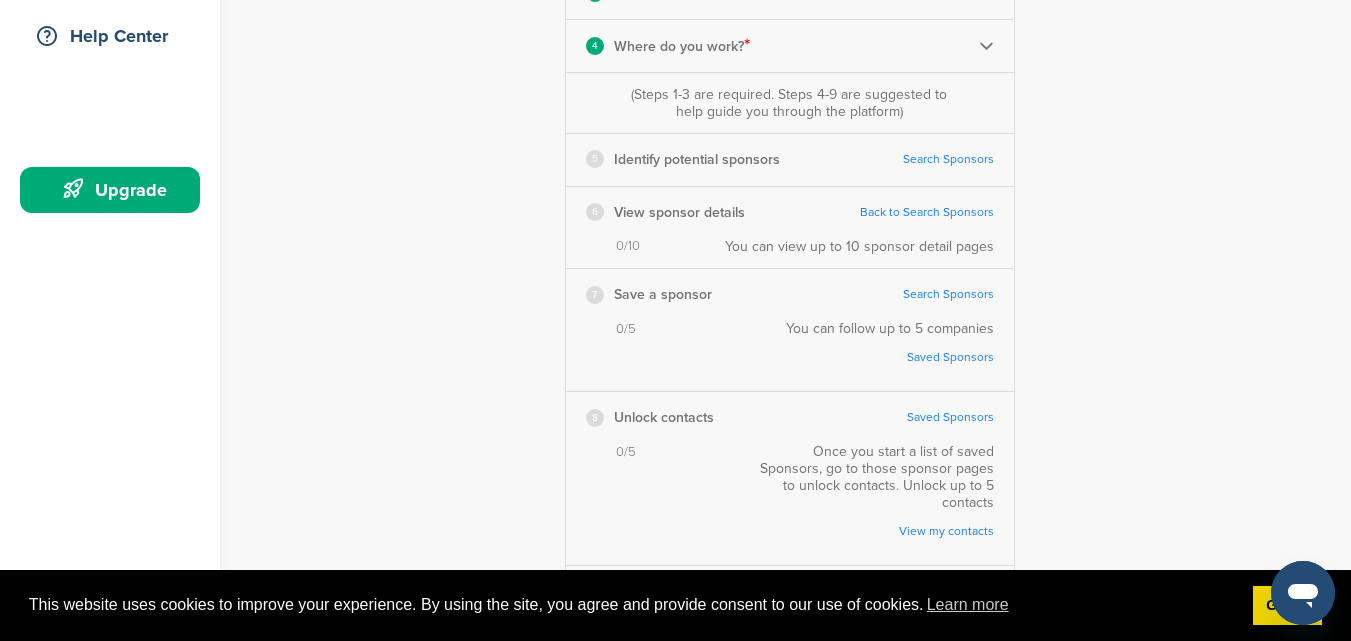 scroll, scrollTop: 473, scrollLeft: 0, axis: vertical 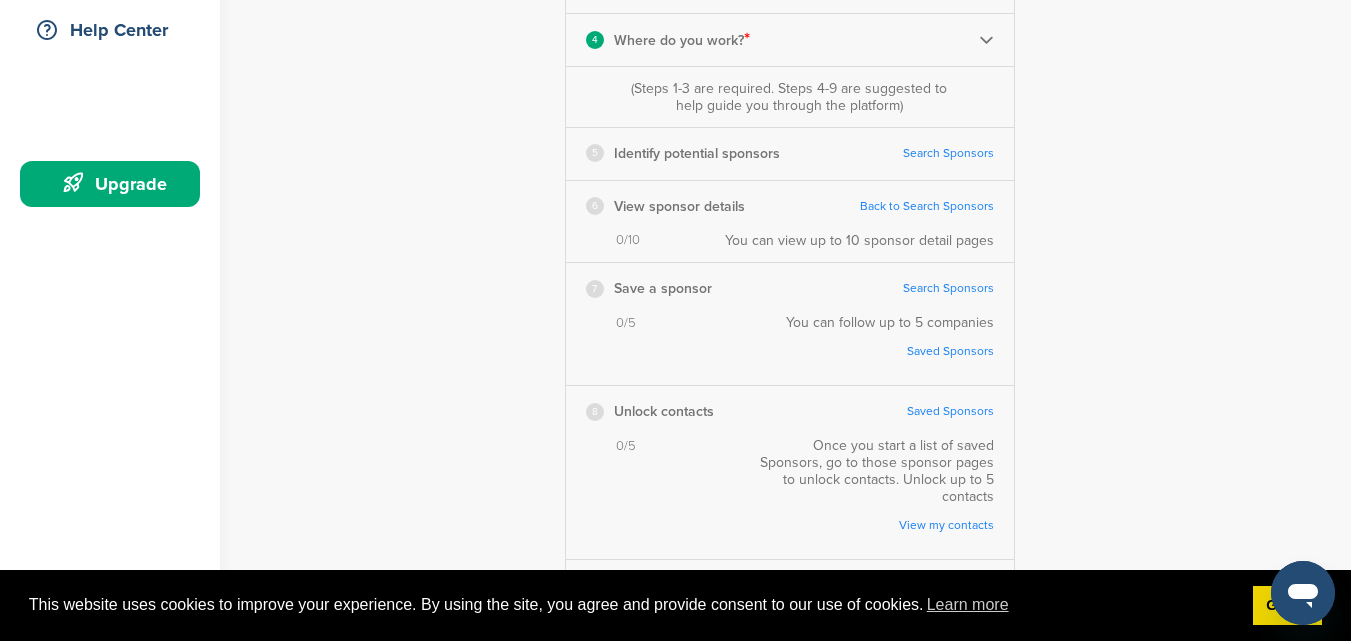 click on "Search Sponsors" at bounding box center [948, 153] 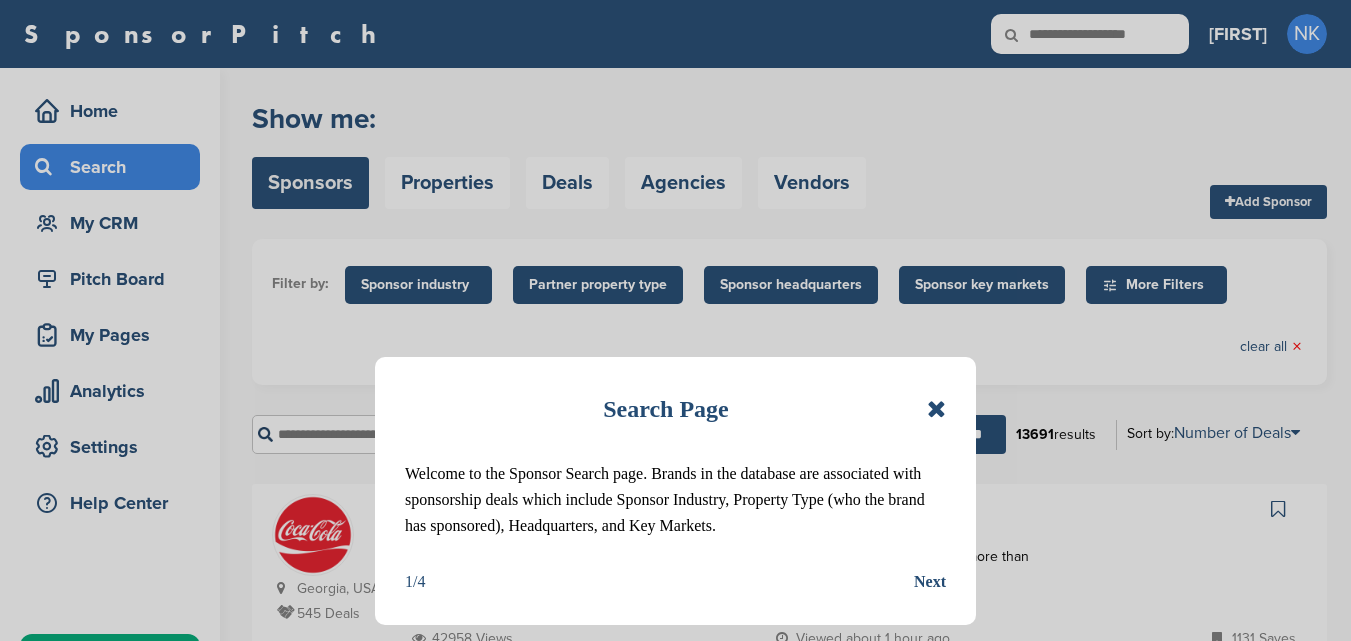 scroll, scrollTop: 0, scrollLeft: 0, axis: both 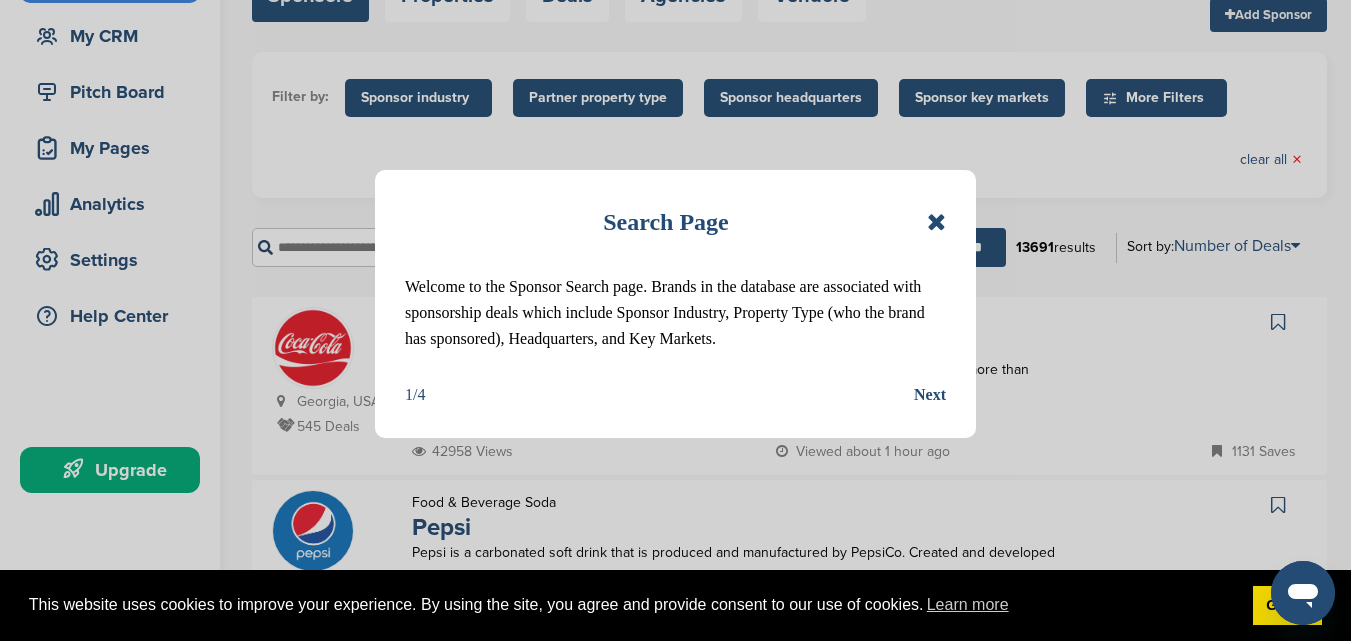 click at bounding box center [936, 222] 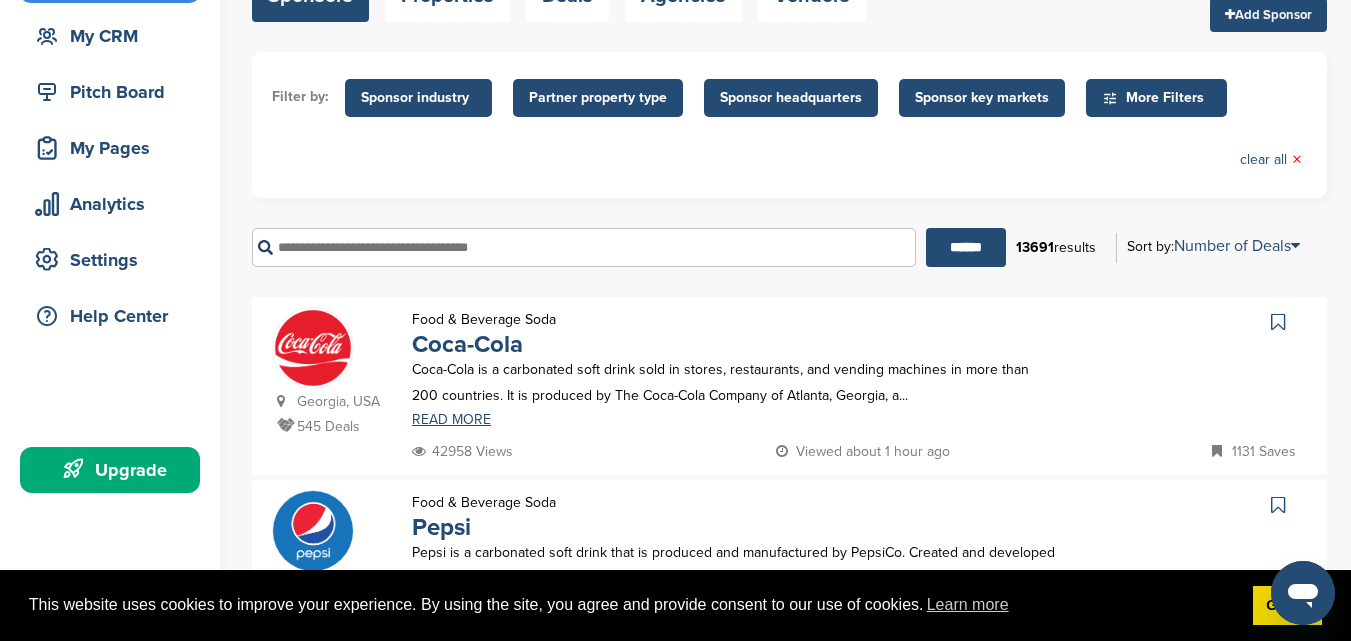 click at bounding box center (584, 247) 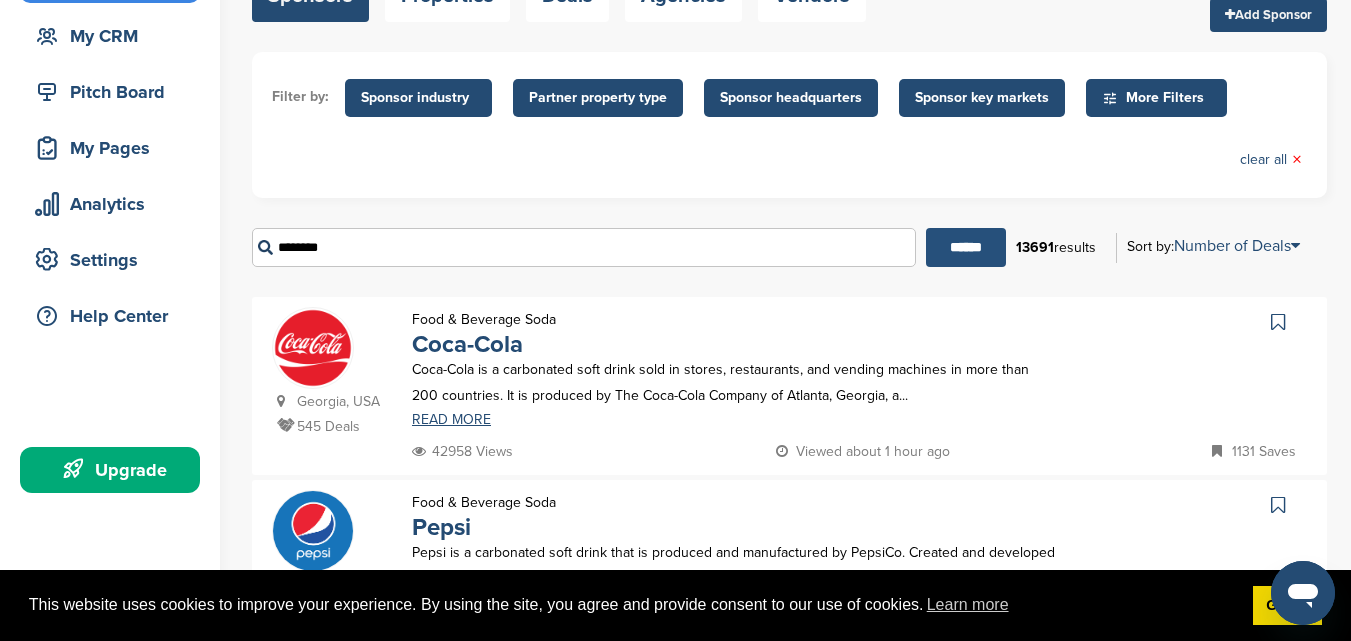 click on "******" at bounding box center (966, 247) 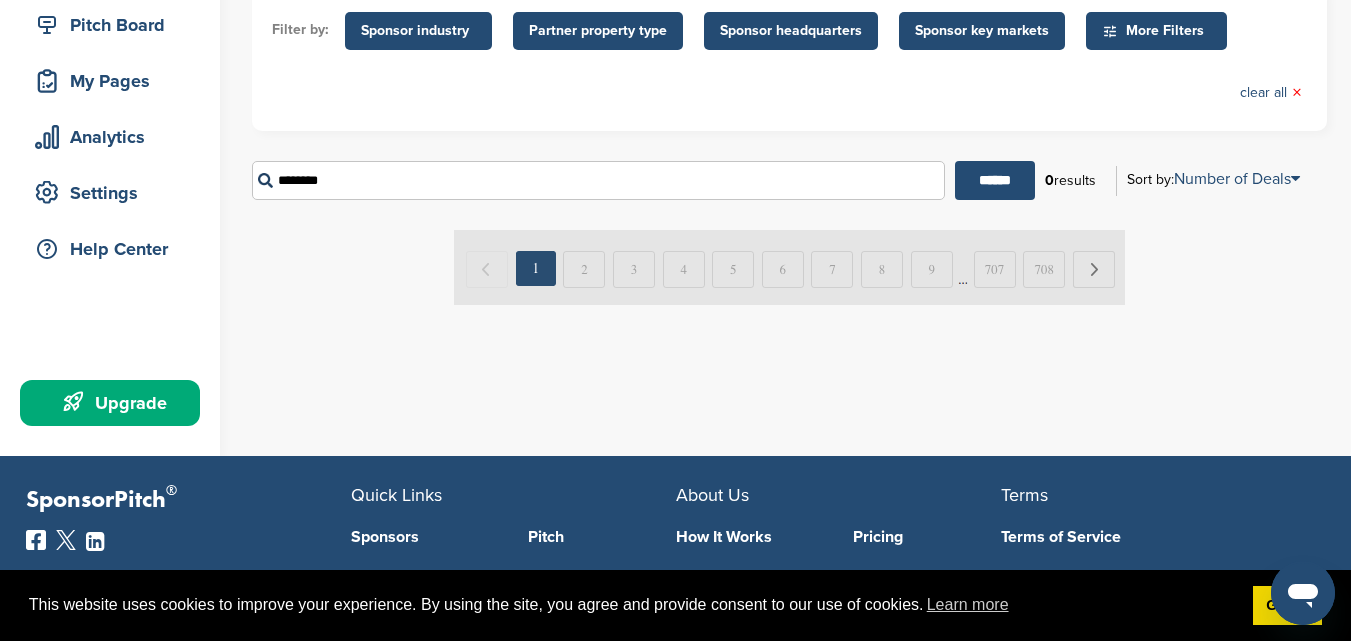 scroll, scrollTop: 253, scrollLeft: 0, axis: vertical 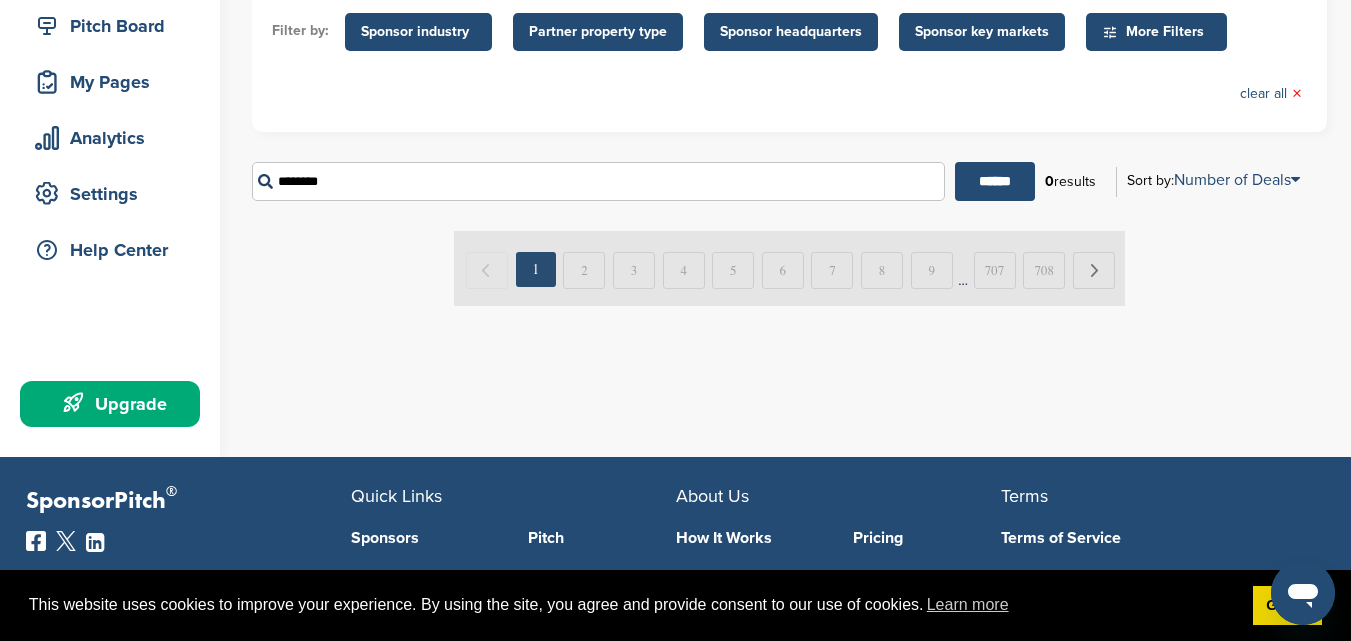 click on "********" at bounding box center [598, 181] 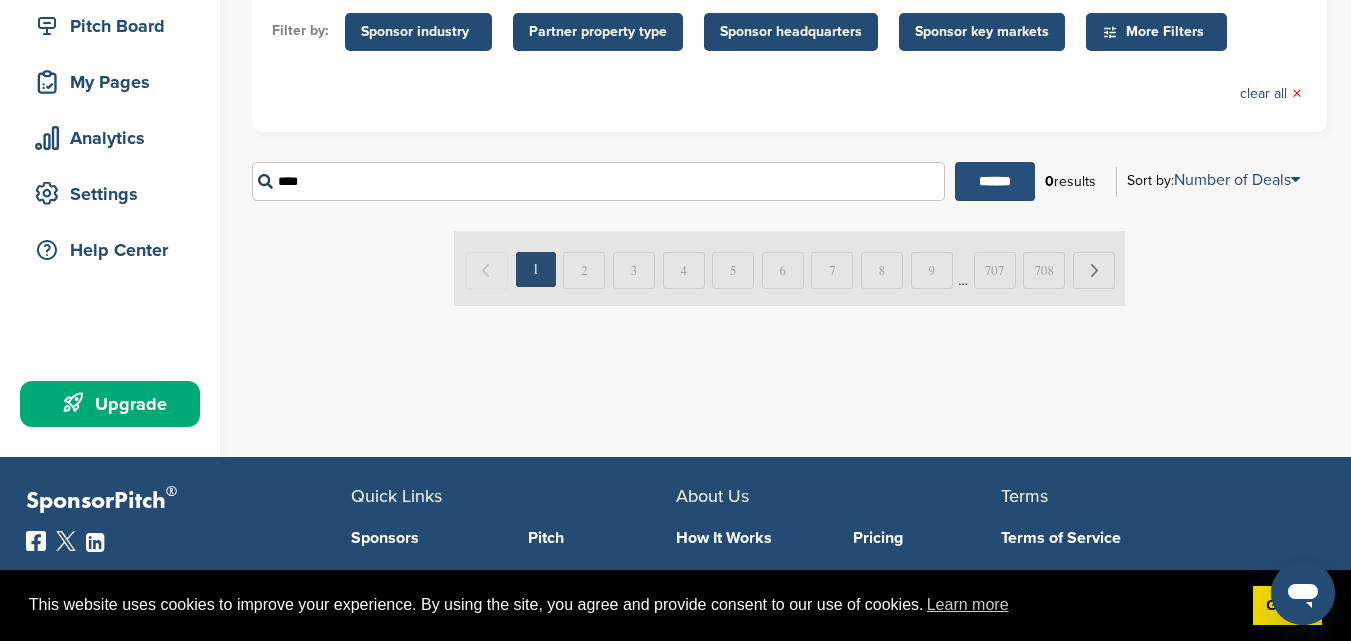 click on "******" at bounding box center [995, 181] 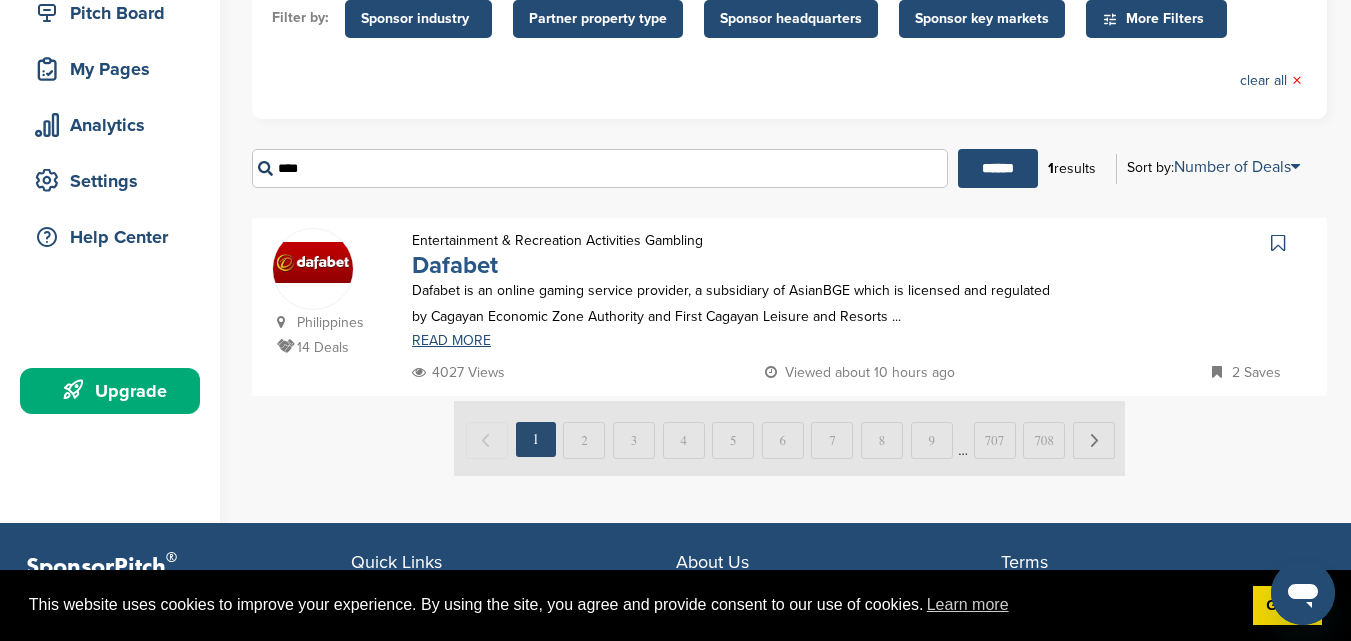 scroll, scrollTop: 267, scrollLeft: 0, axis: vertical 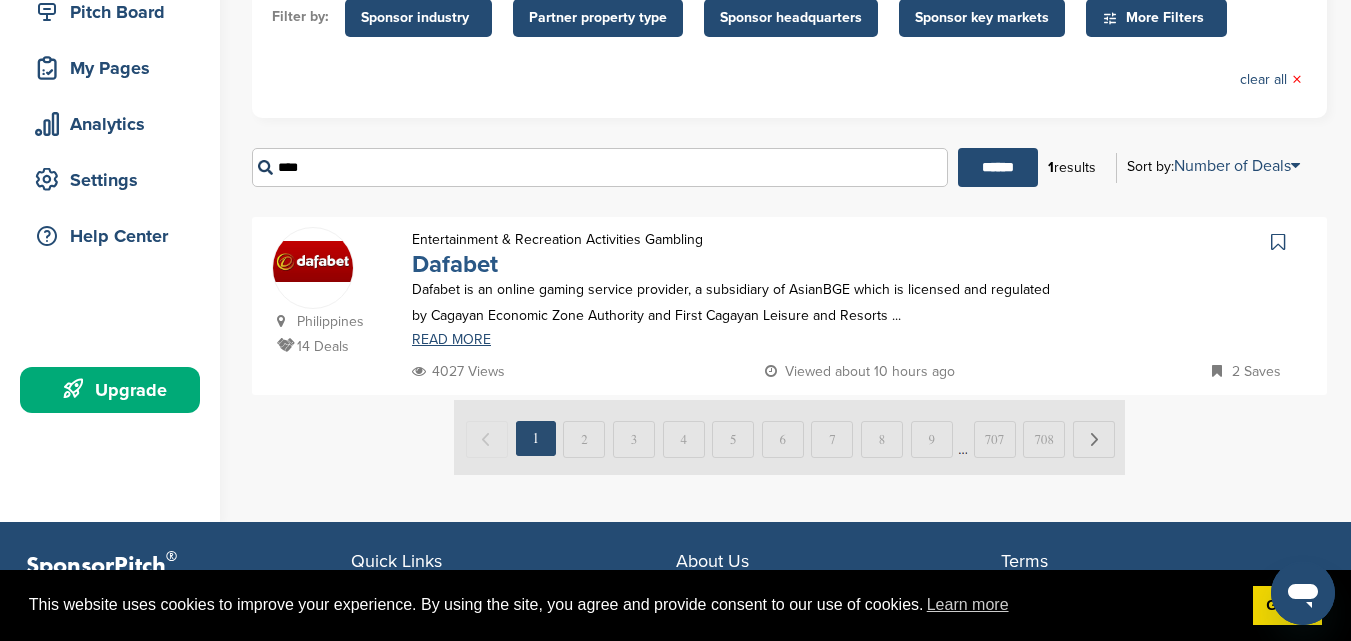 click on "Dafabet" at bounding box center [455, 264] 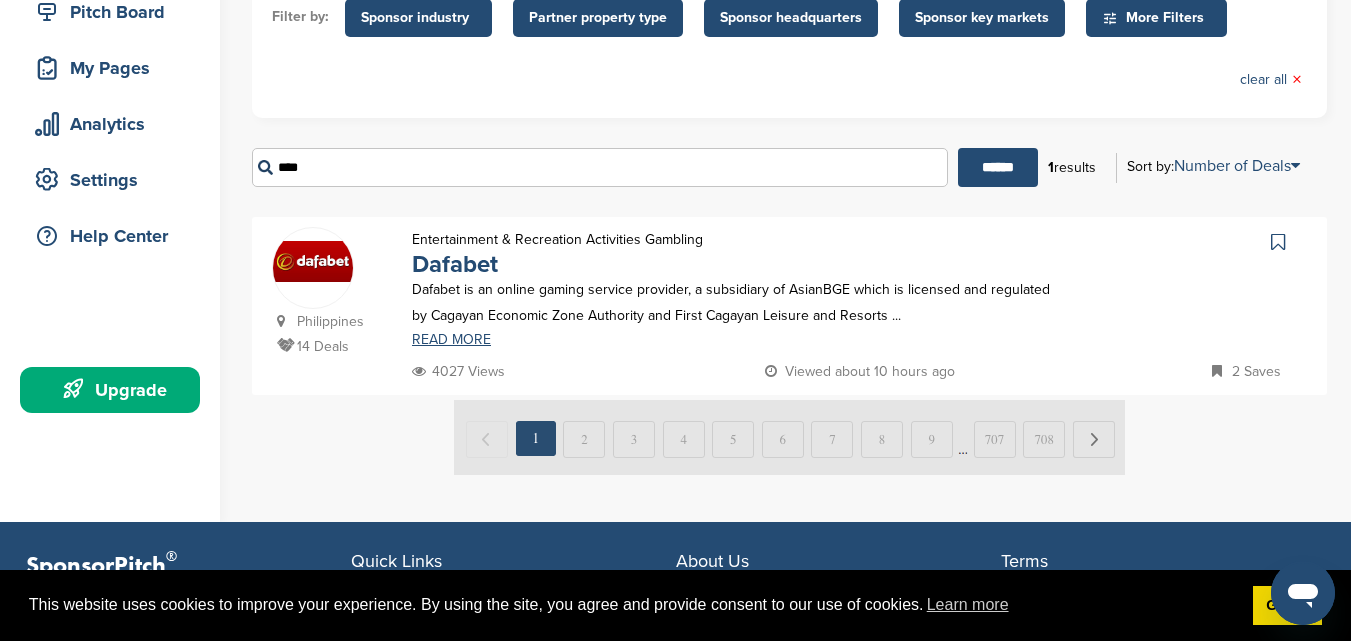 click on "****" at bounding box center [600, 167] 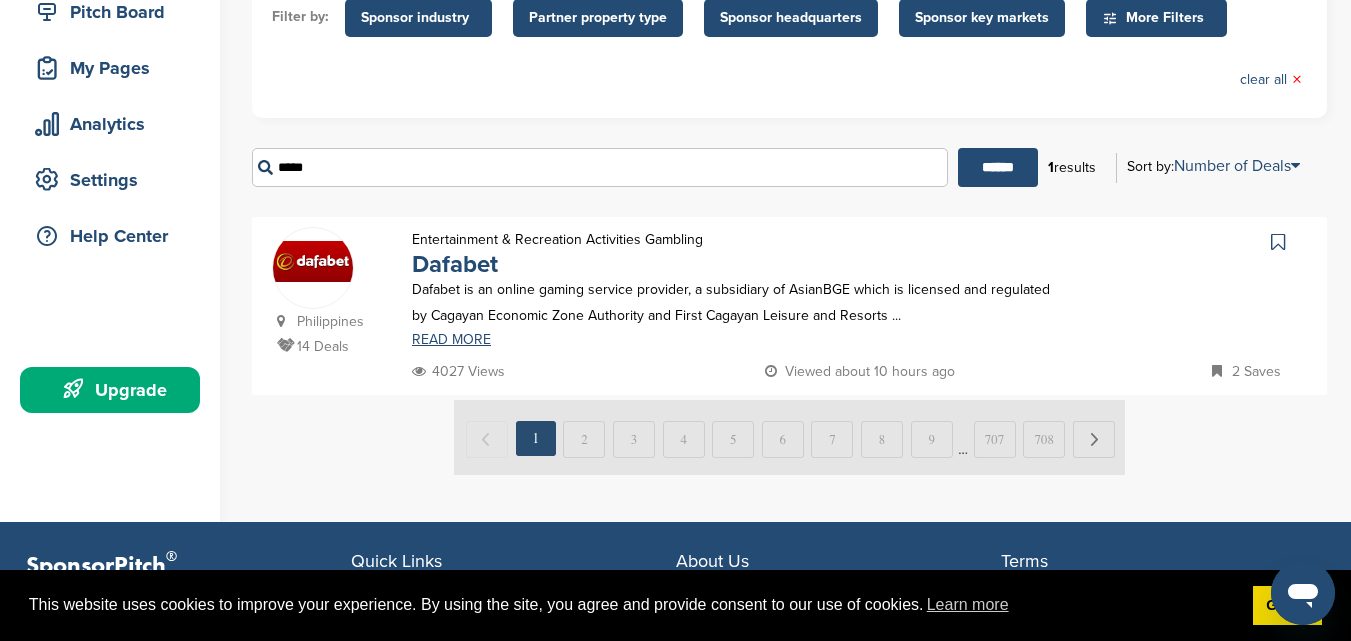 click on "******" at bounding box center (998, 167) 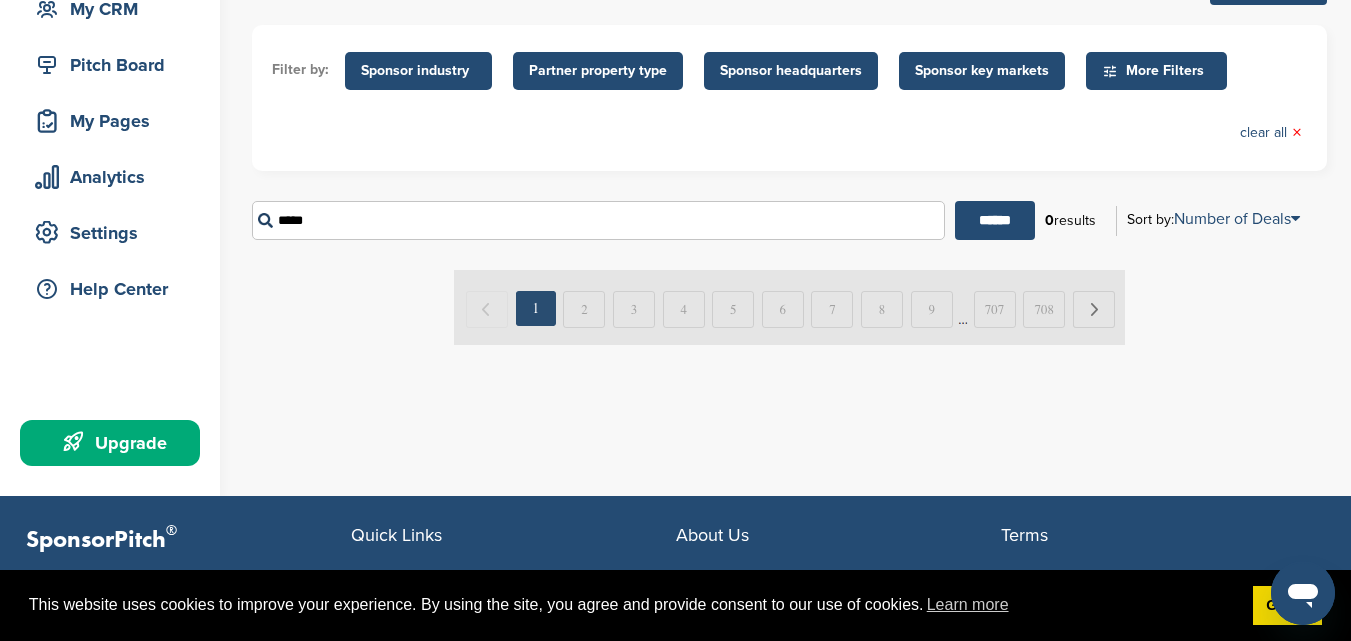 scroll, scrollTop: 213, scrollLeft: 0, axis: vertical 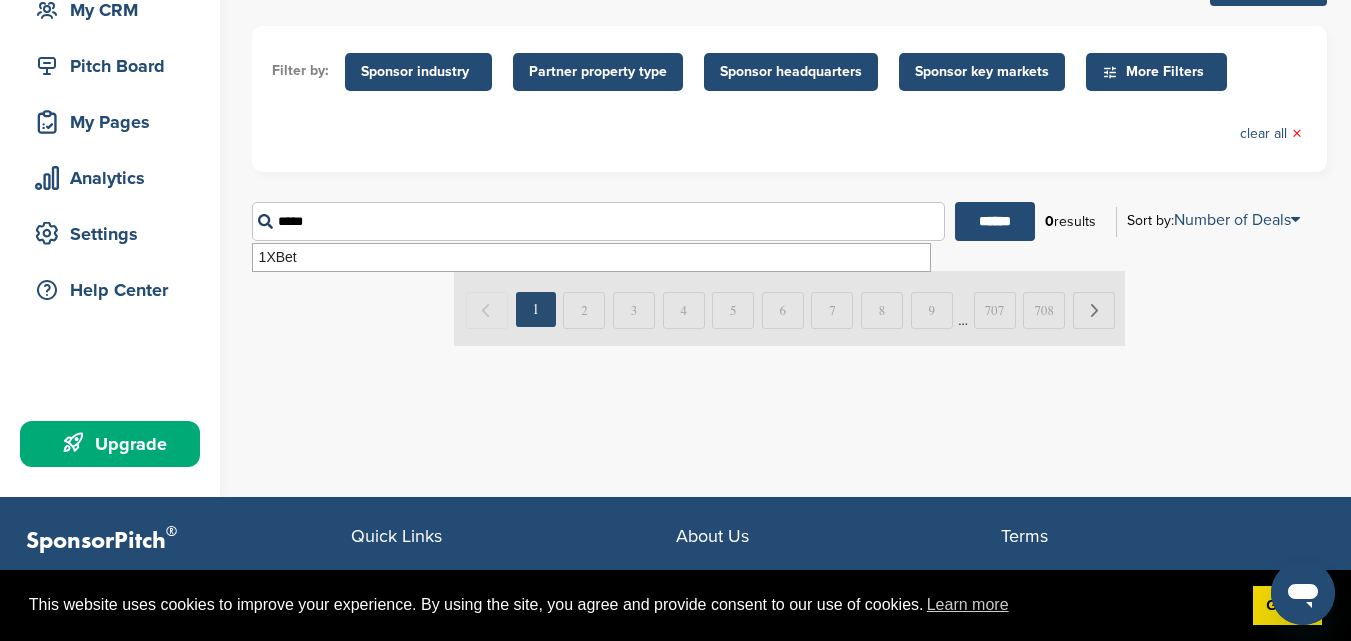 type on "*****" 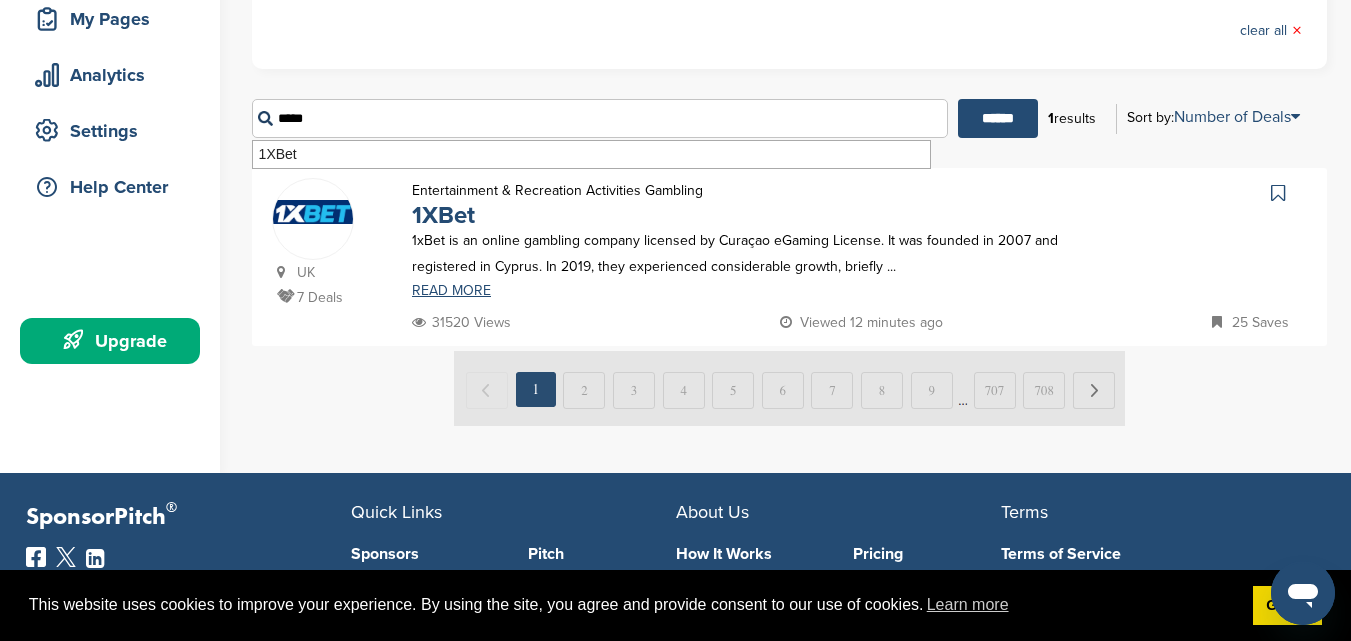 scroll, scrollTop: 320, scrollLeft: 0, axis: vertical 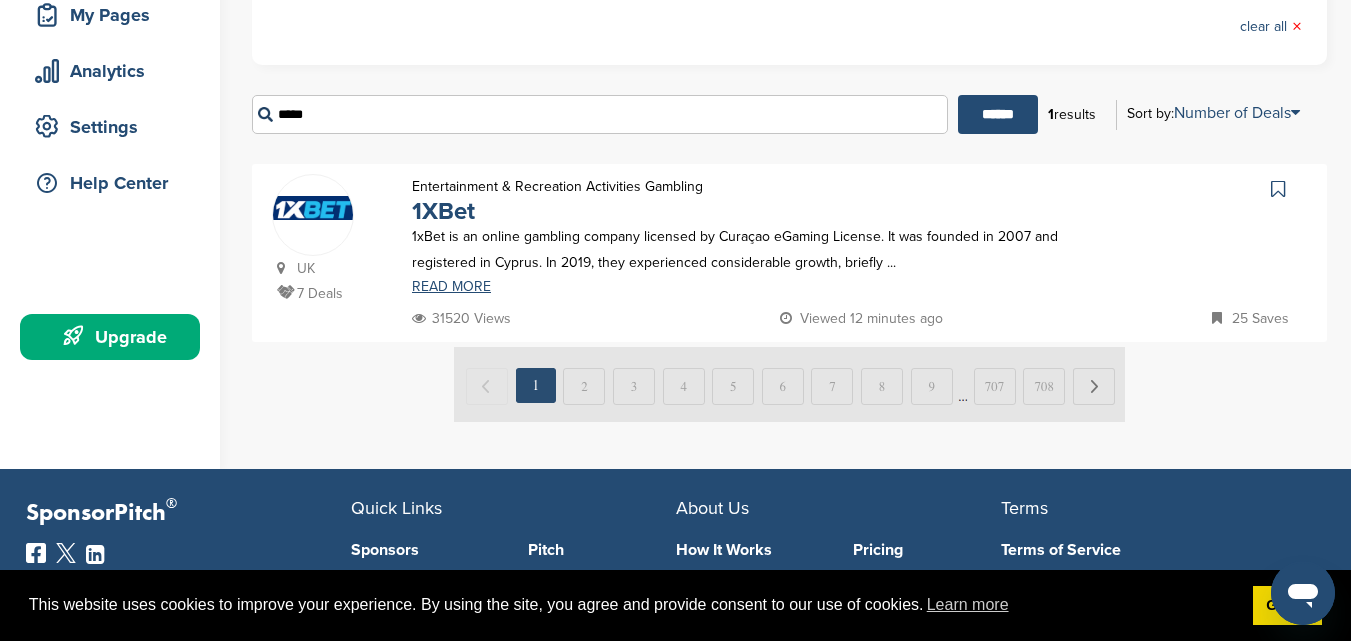 click at bounding box center [313, 208] 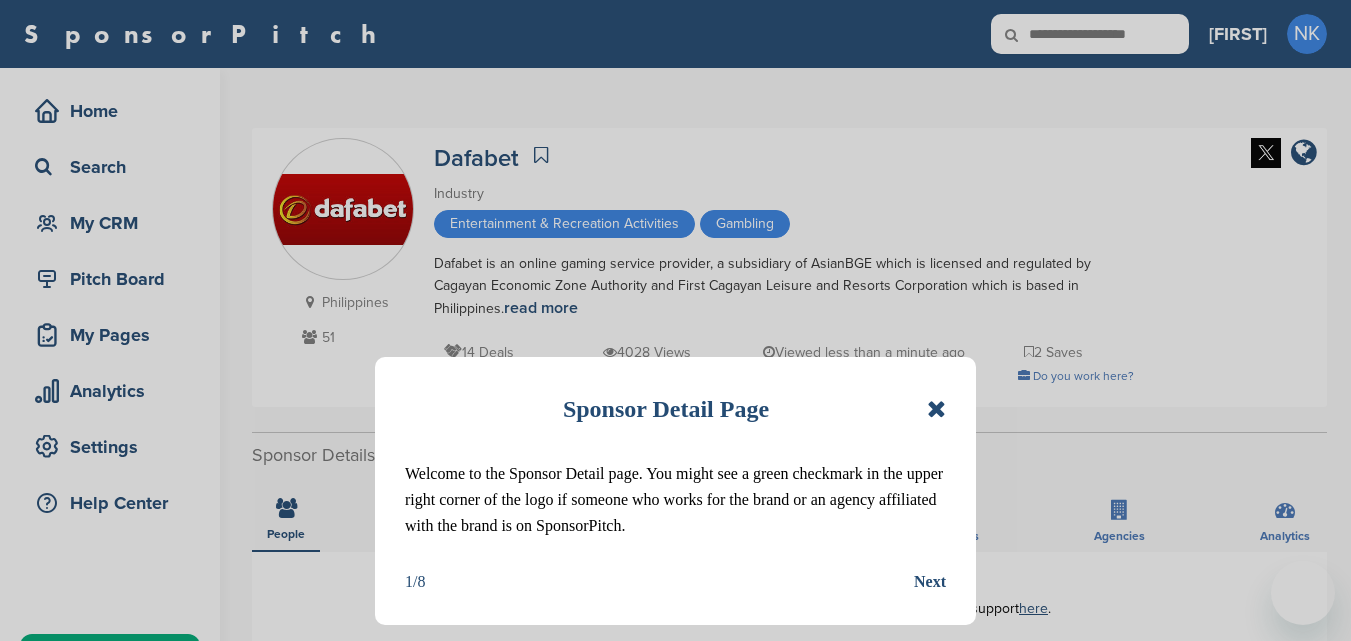 scroll, scrollTop: 0, scrollLeft: 0, axis: both 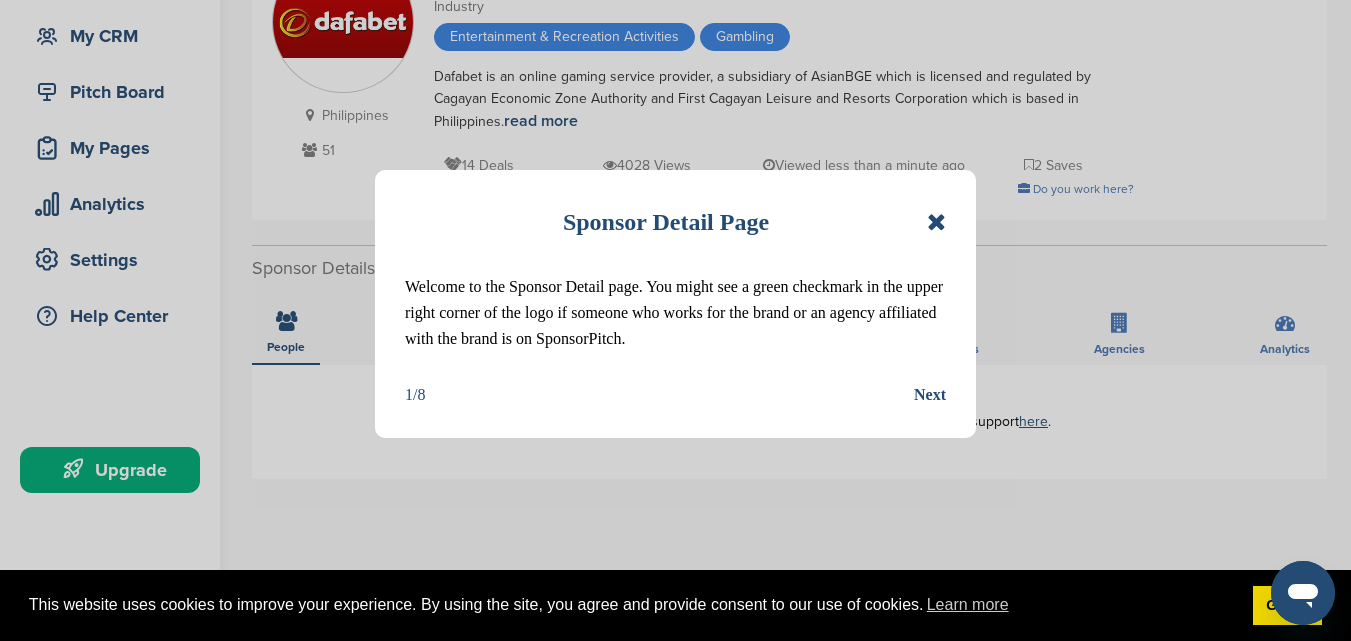 click at bounding box center (936, 222) 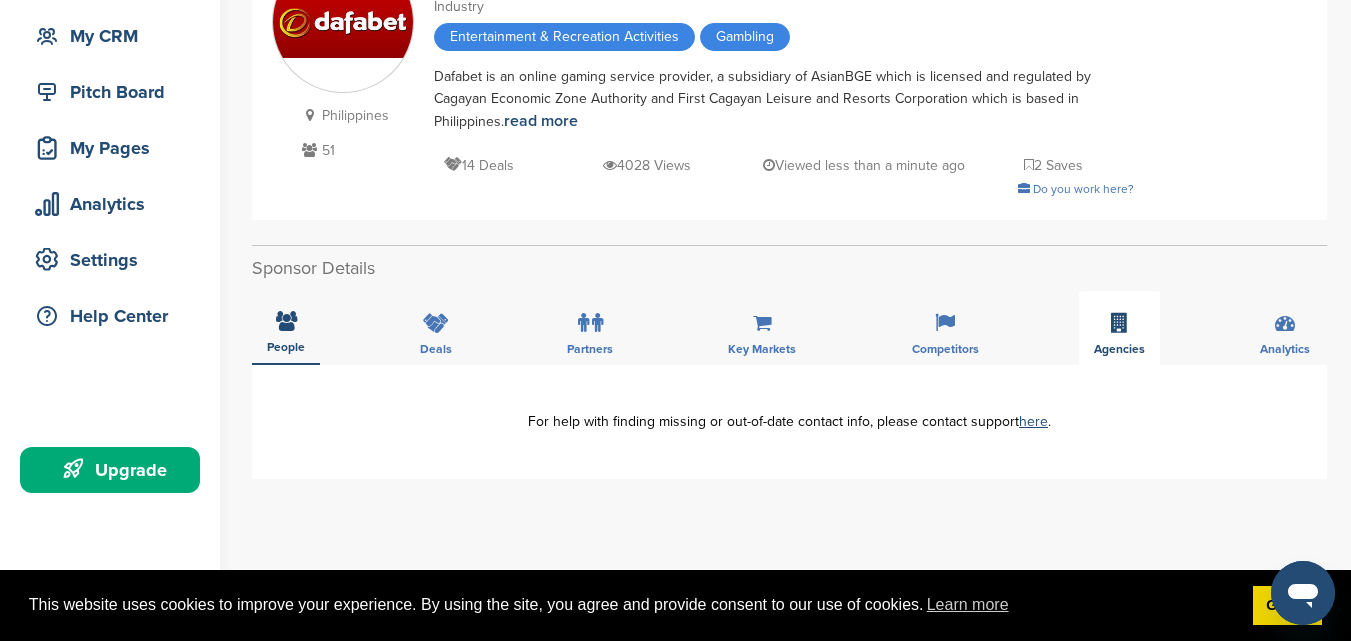click on "Agencies" at bounding box center (1119, 328) 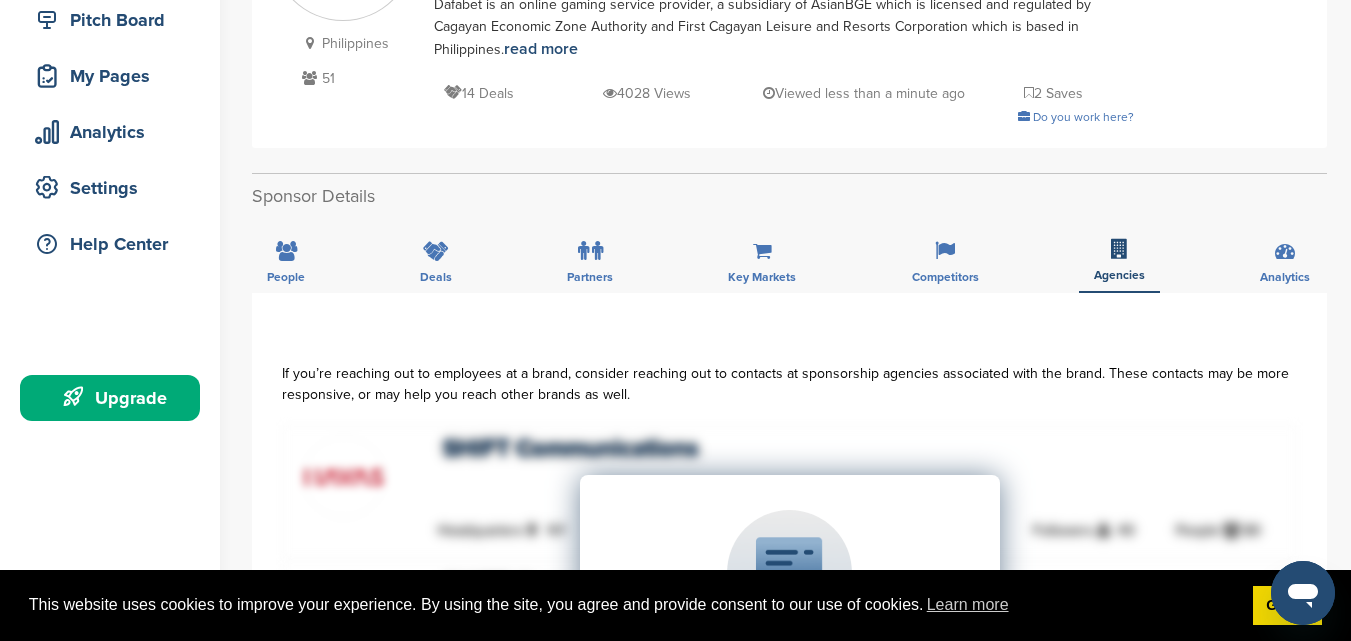 scroll, scrollTop: 280, scrollLeft: 0, axis: vertical 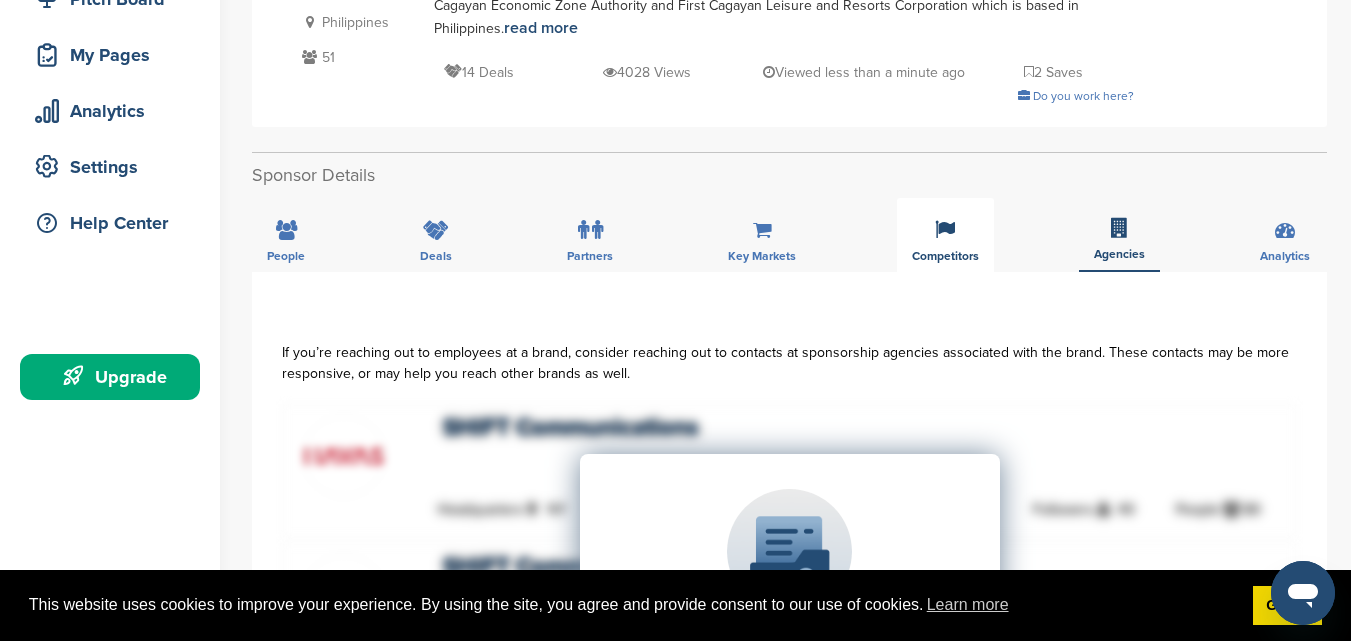 click on "Competitors" at bounding box center [945, 235] 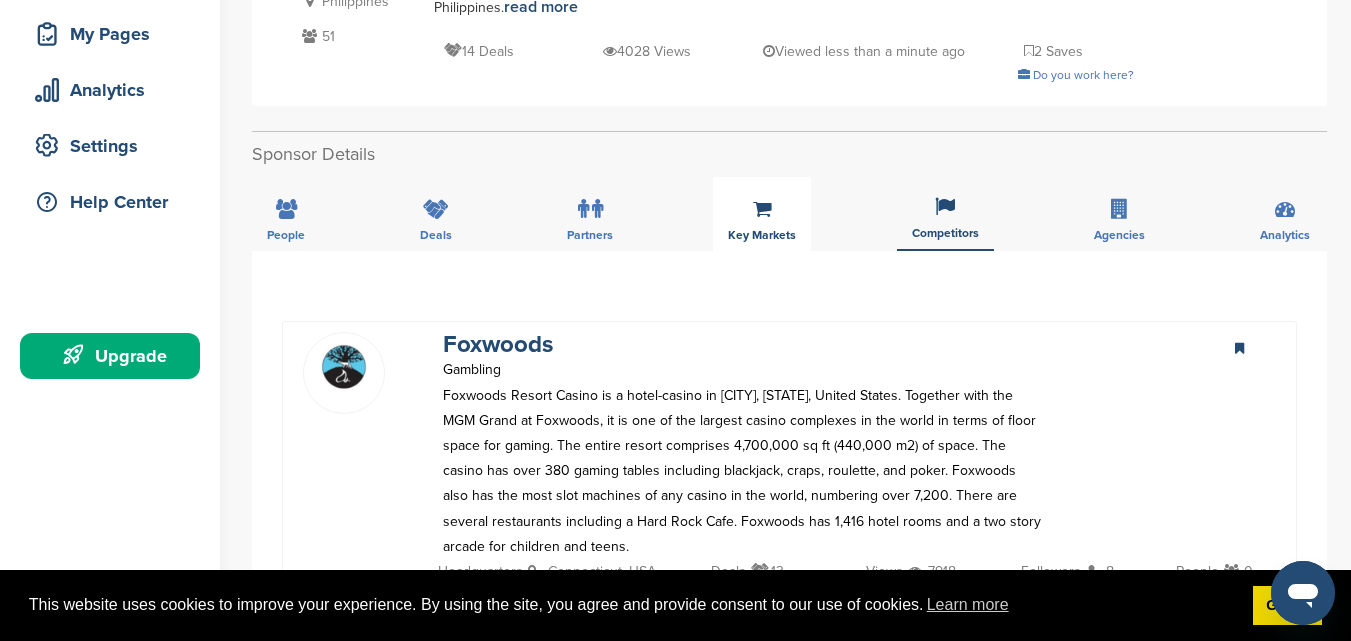 scroll, scrollTop: 300, scrollLeft: 0, axis: vertical 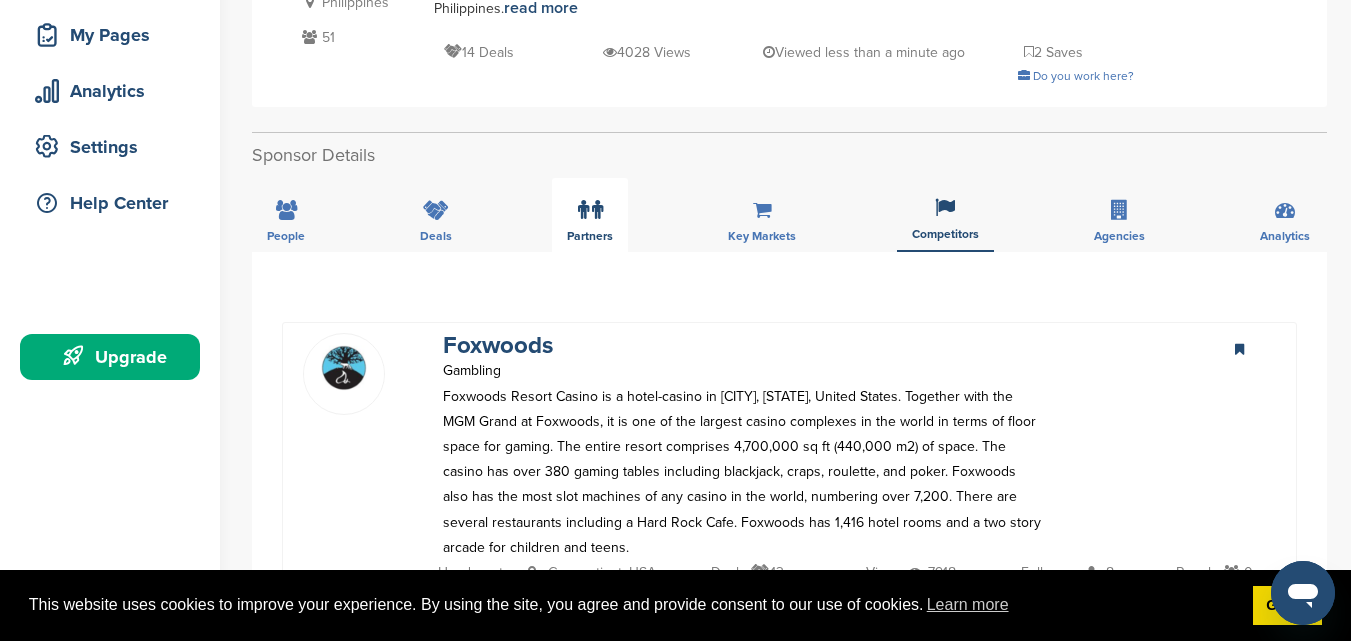 click on "Partners" at bounding box center (286, 236) 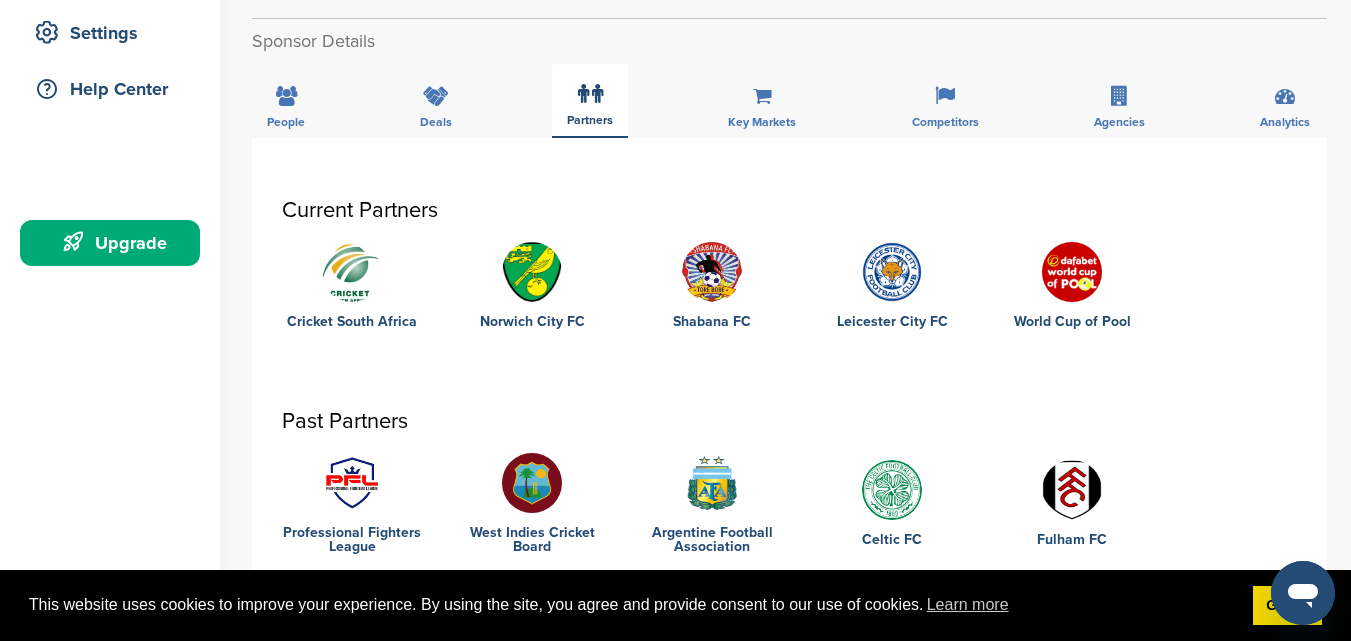 scroll, scrollTop: 413, scrollLeft: 0, axis: vertical 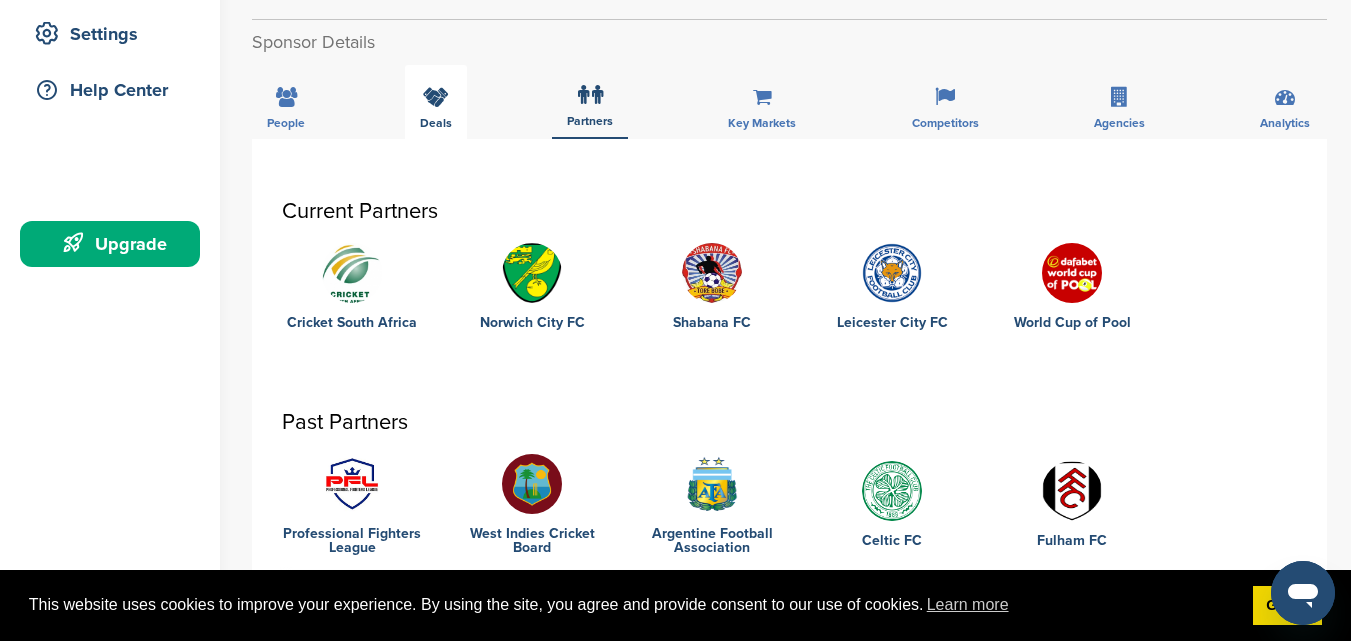 click on "Deals" at bounding box center [436, 102] 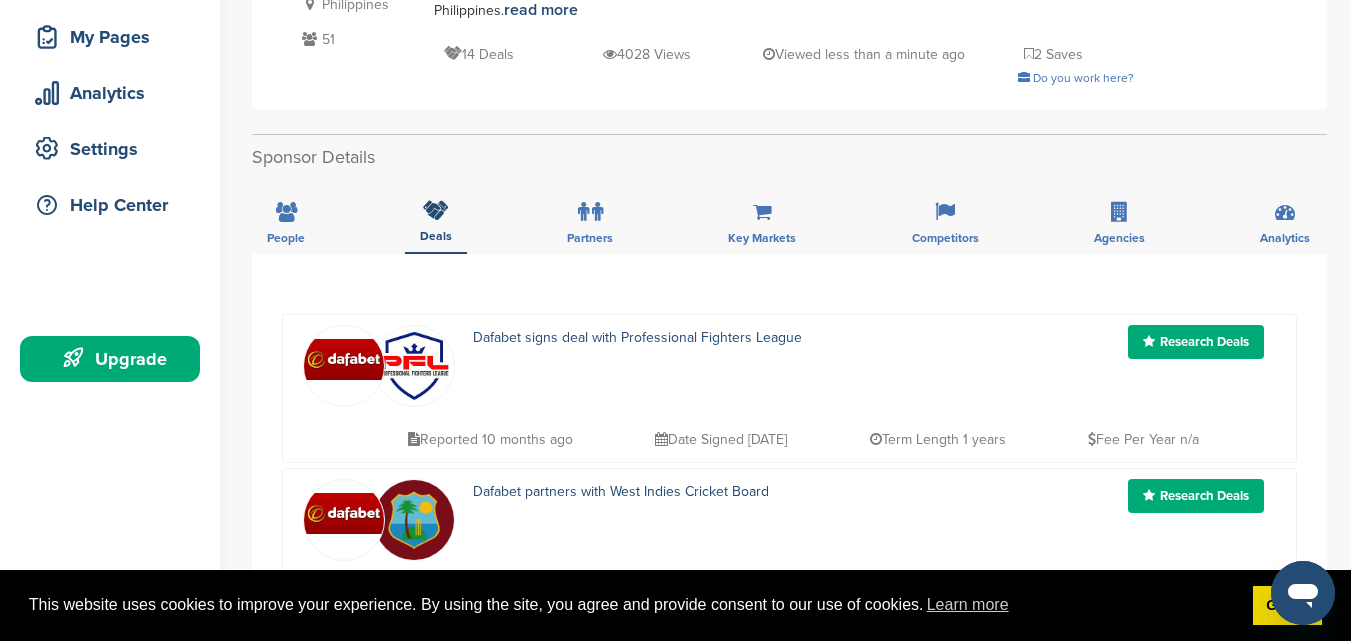scroll, scrollTop: 300, scrollLeft: 0, axis: vertical 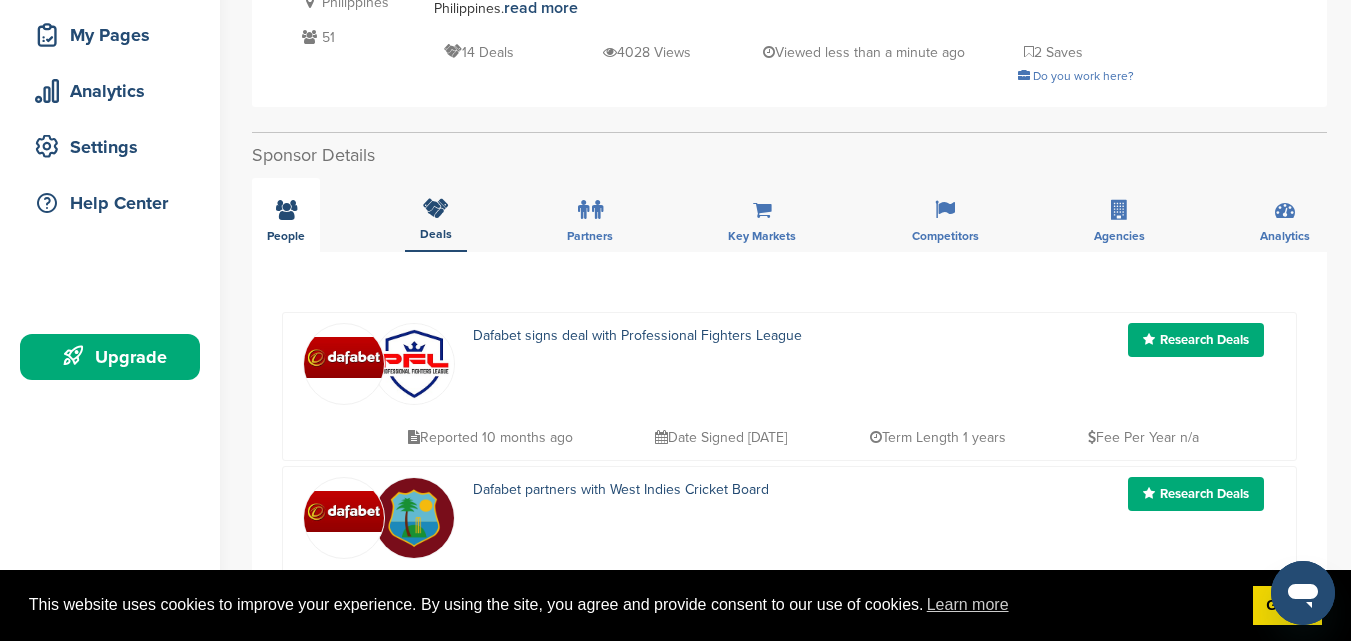 click on "People" at bounding box center (286, 215) 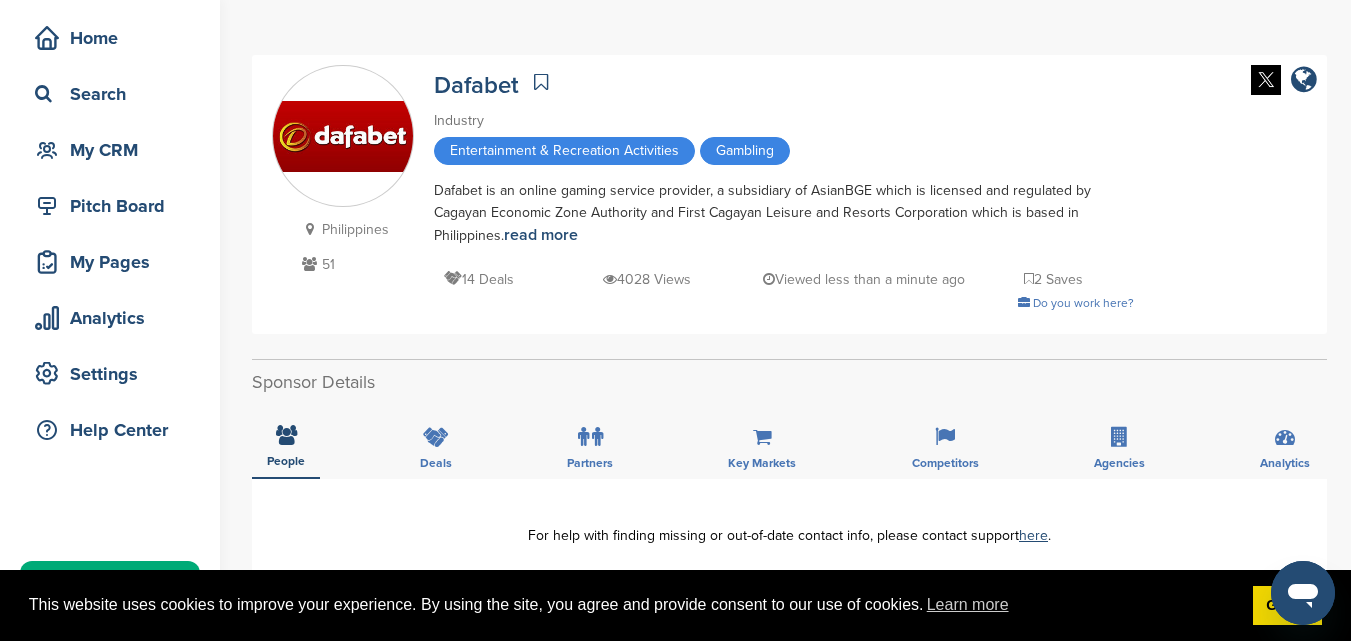 scroll, scrollTop: 0, scrollLeft: 0, axis: both 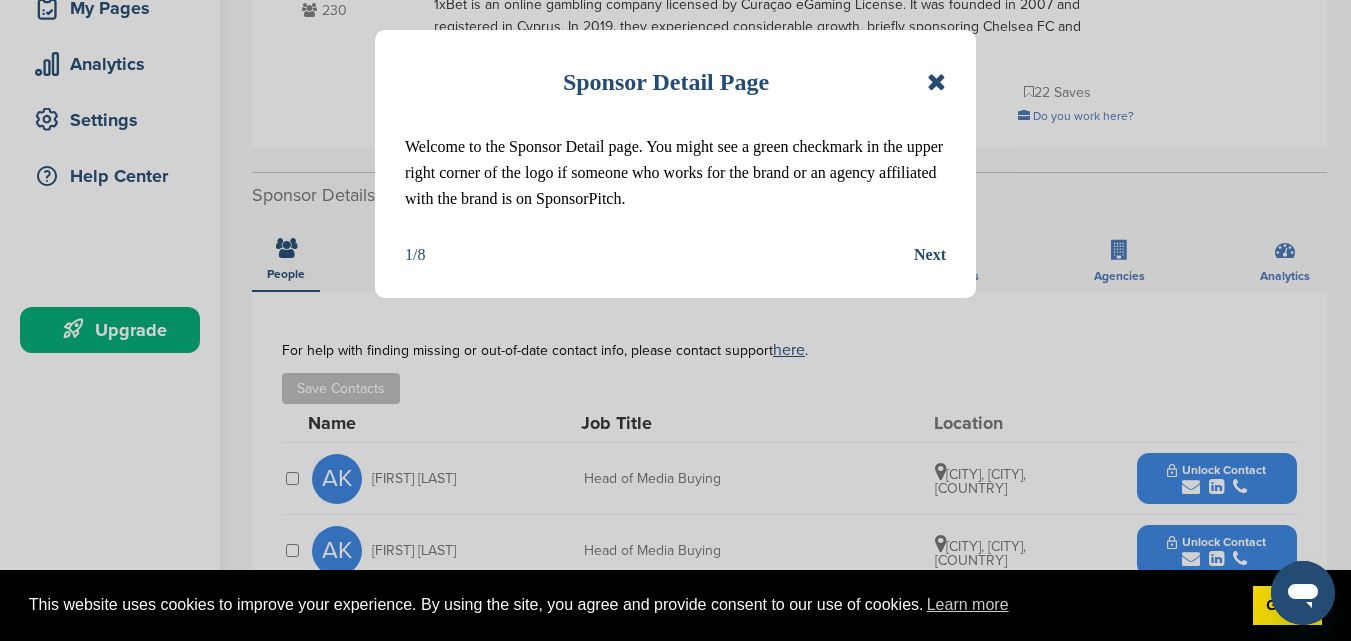 click at bounding box center [936, 82] 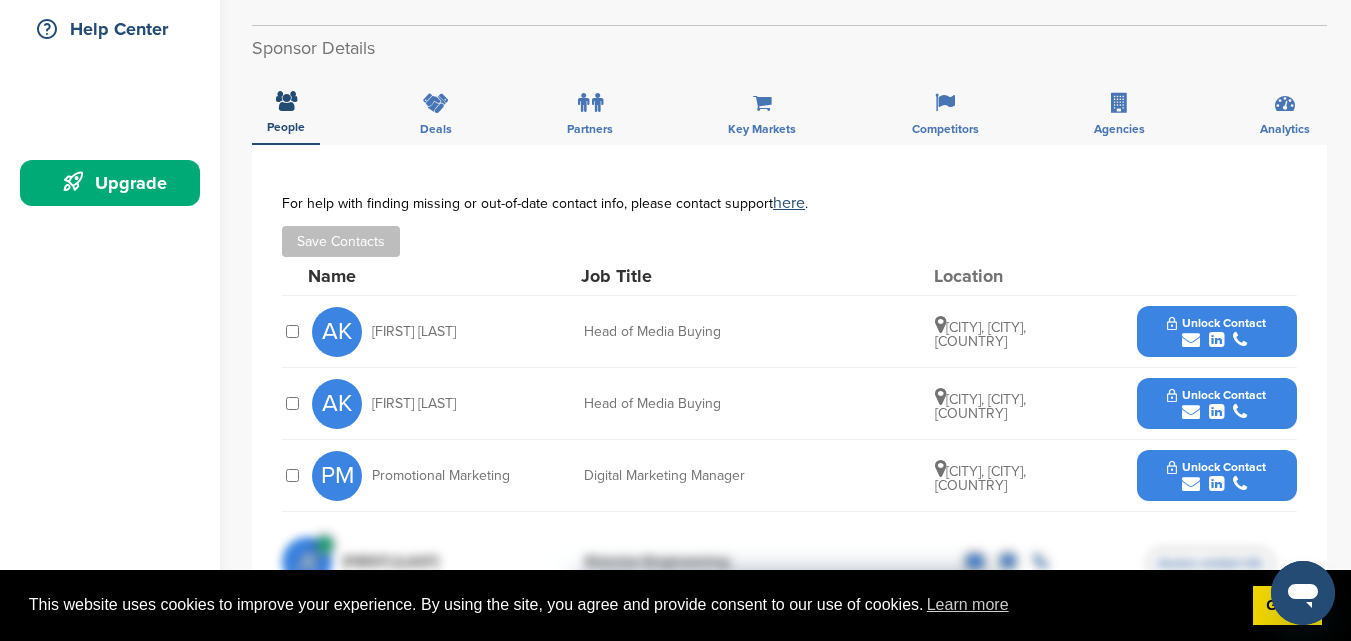 scroll, scrollTop: 473, scrollLeft: 0, axis: vertical 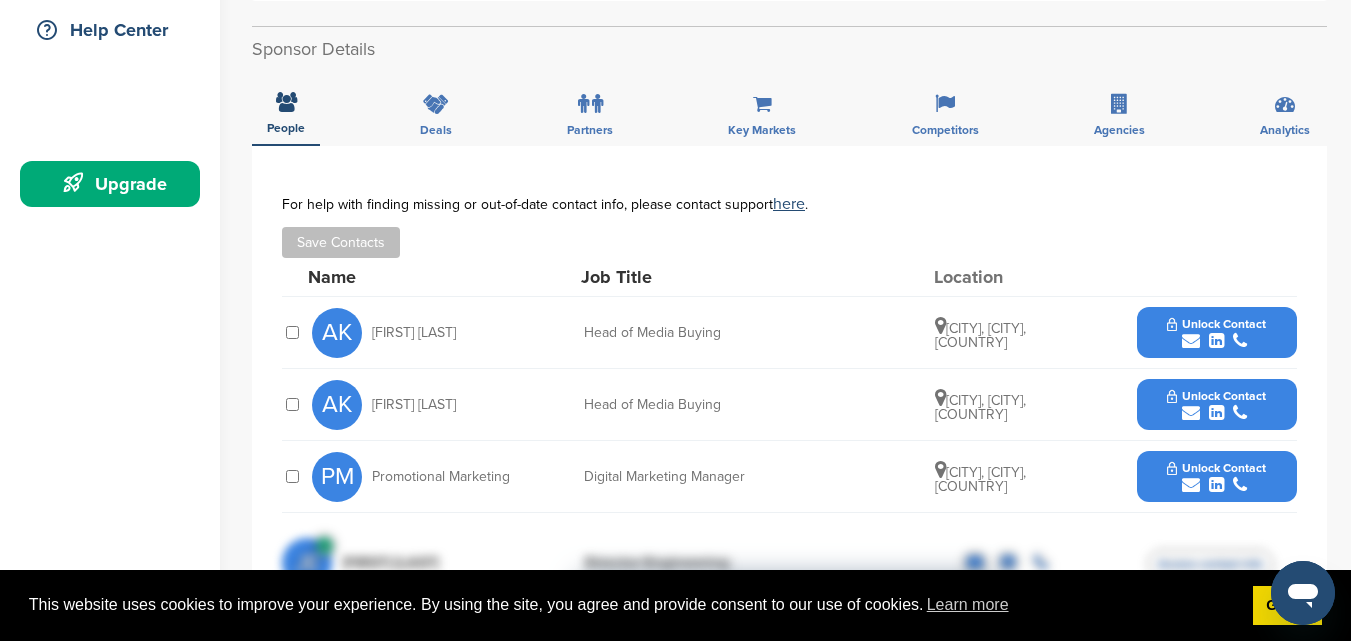 click on "Unlock Contact" at bounding box center (1216, 333) 